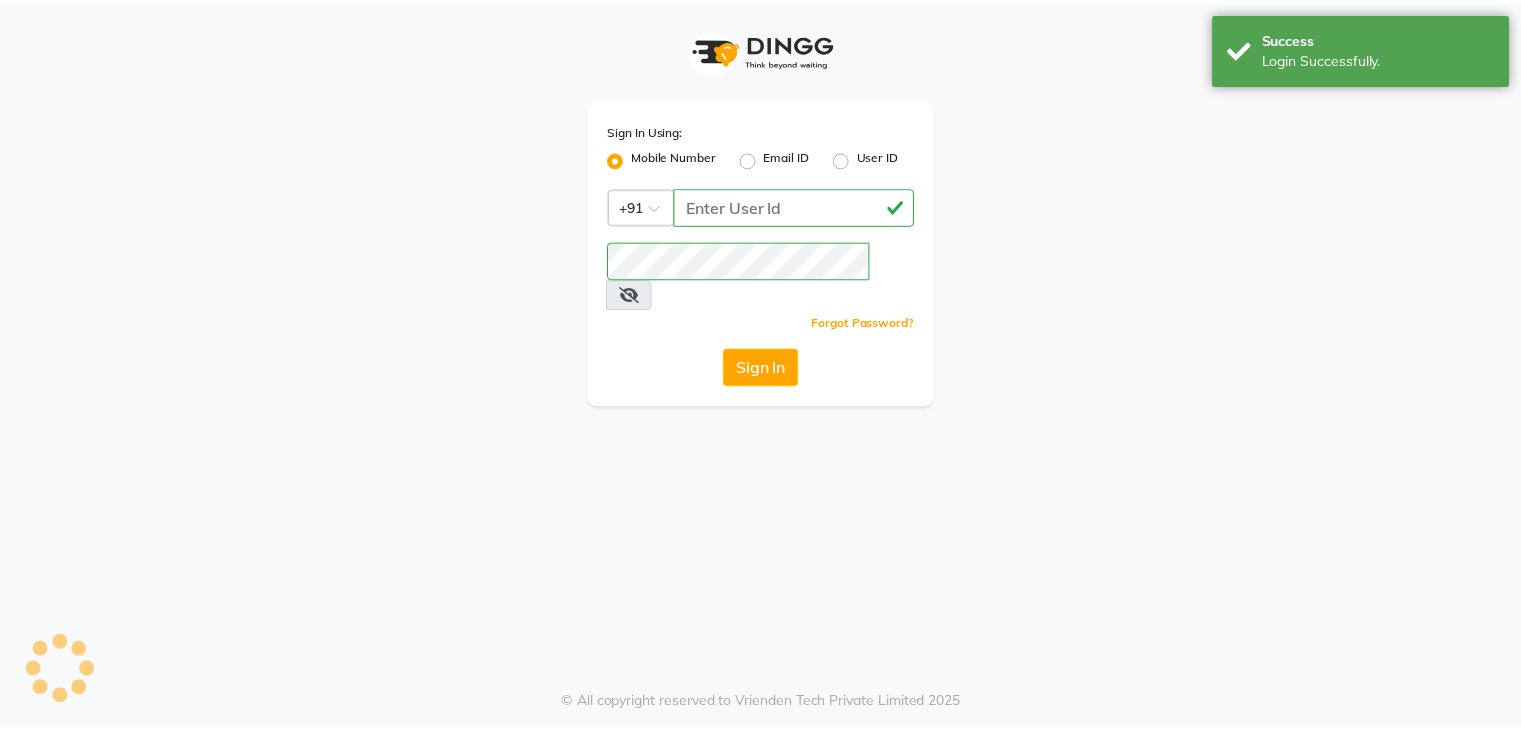 scroll, scrollTop: 0, scrollLeft: 0, axis: both 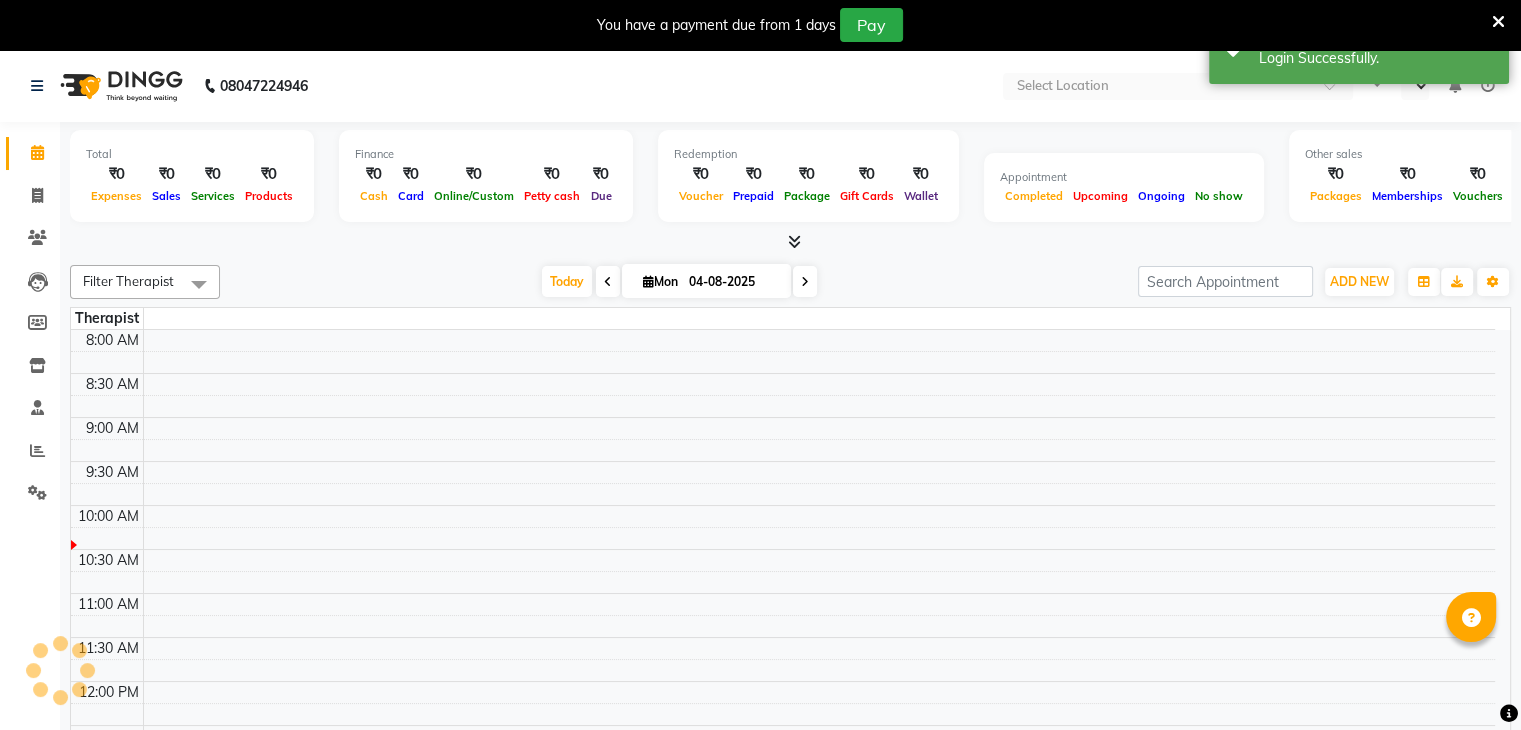 select on "en" 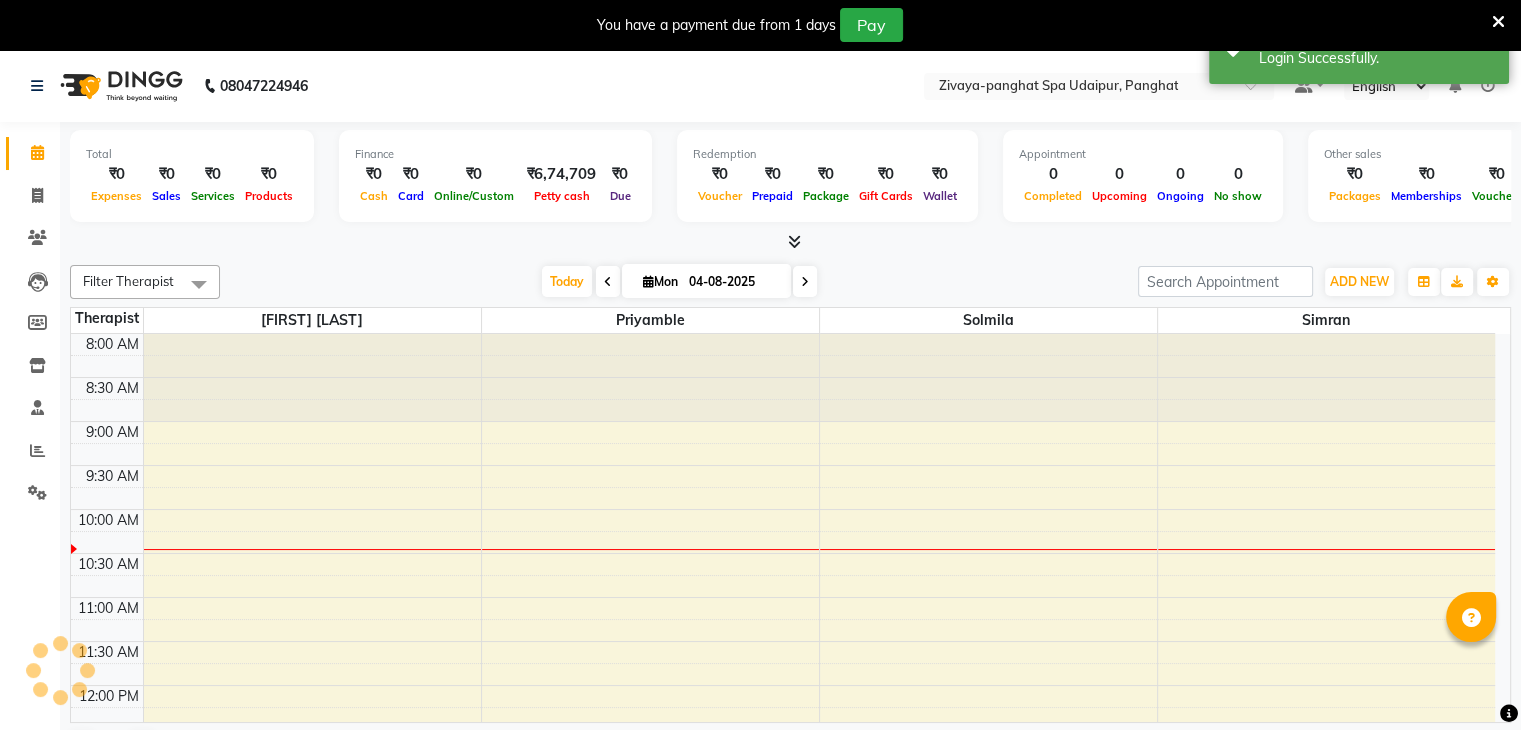 scroll, scrollTop: 175, scrollLeft: 0, axis: vertical 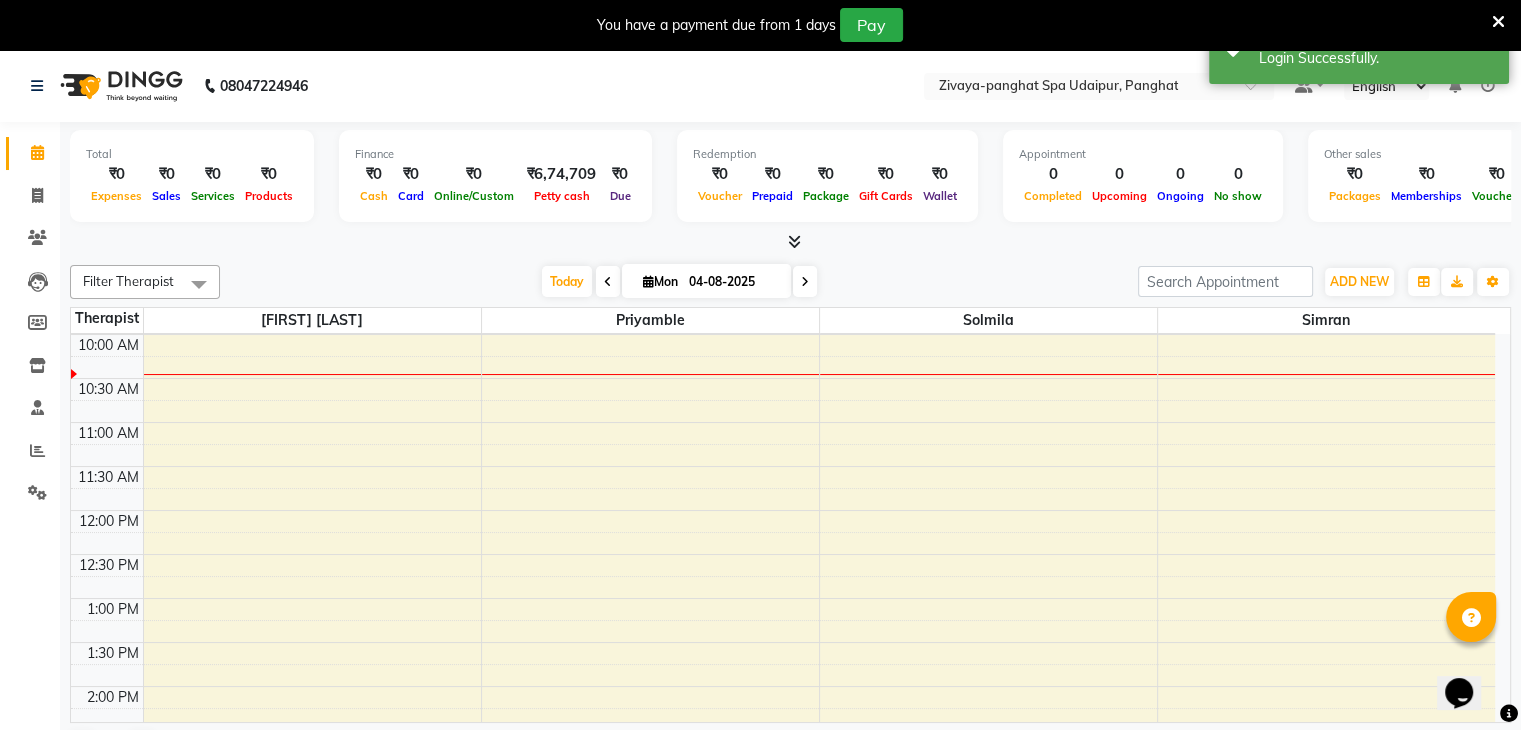 click at bounding box center (1498, 22) 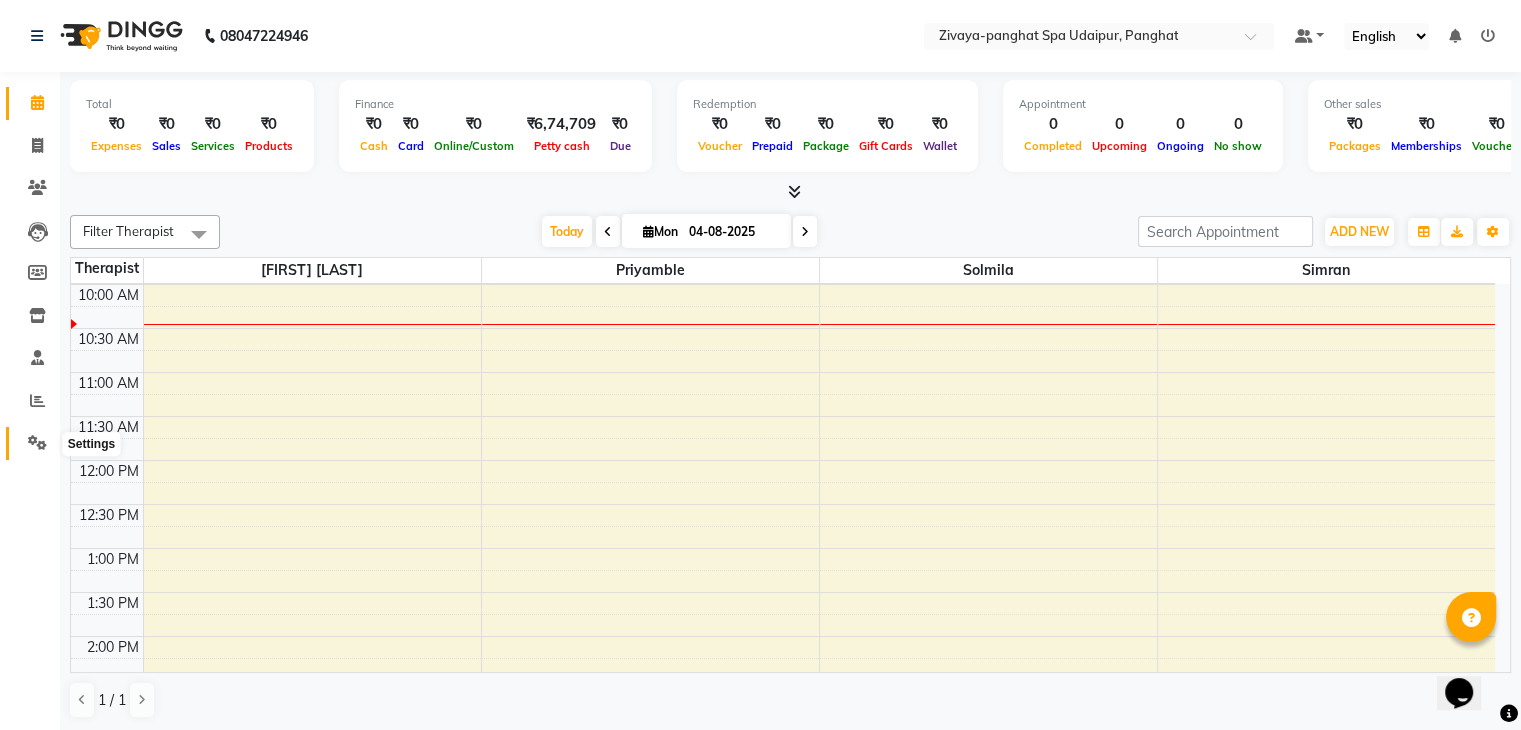 click 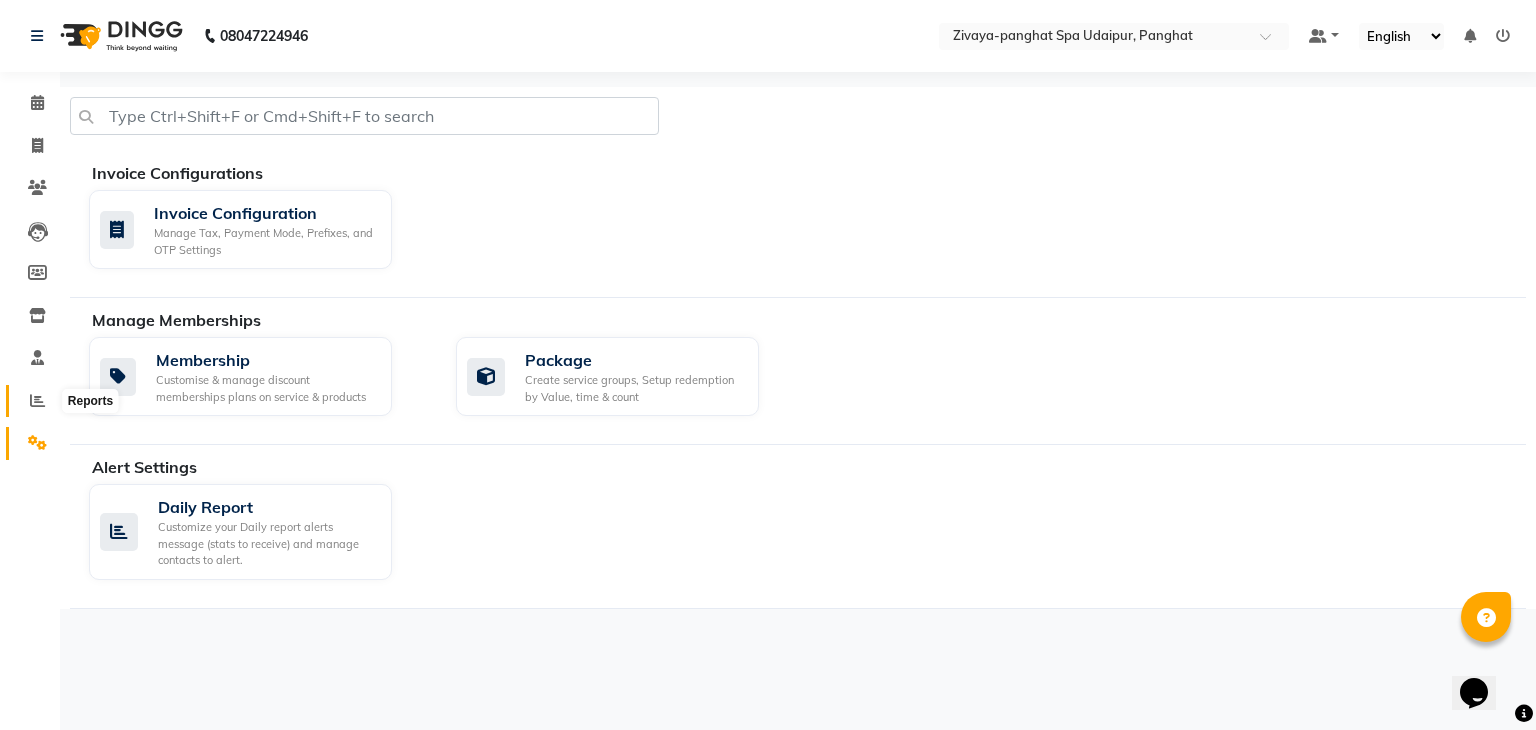 click 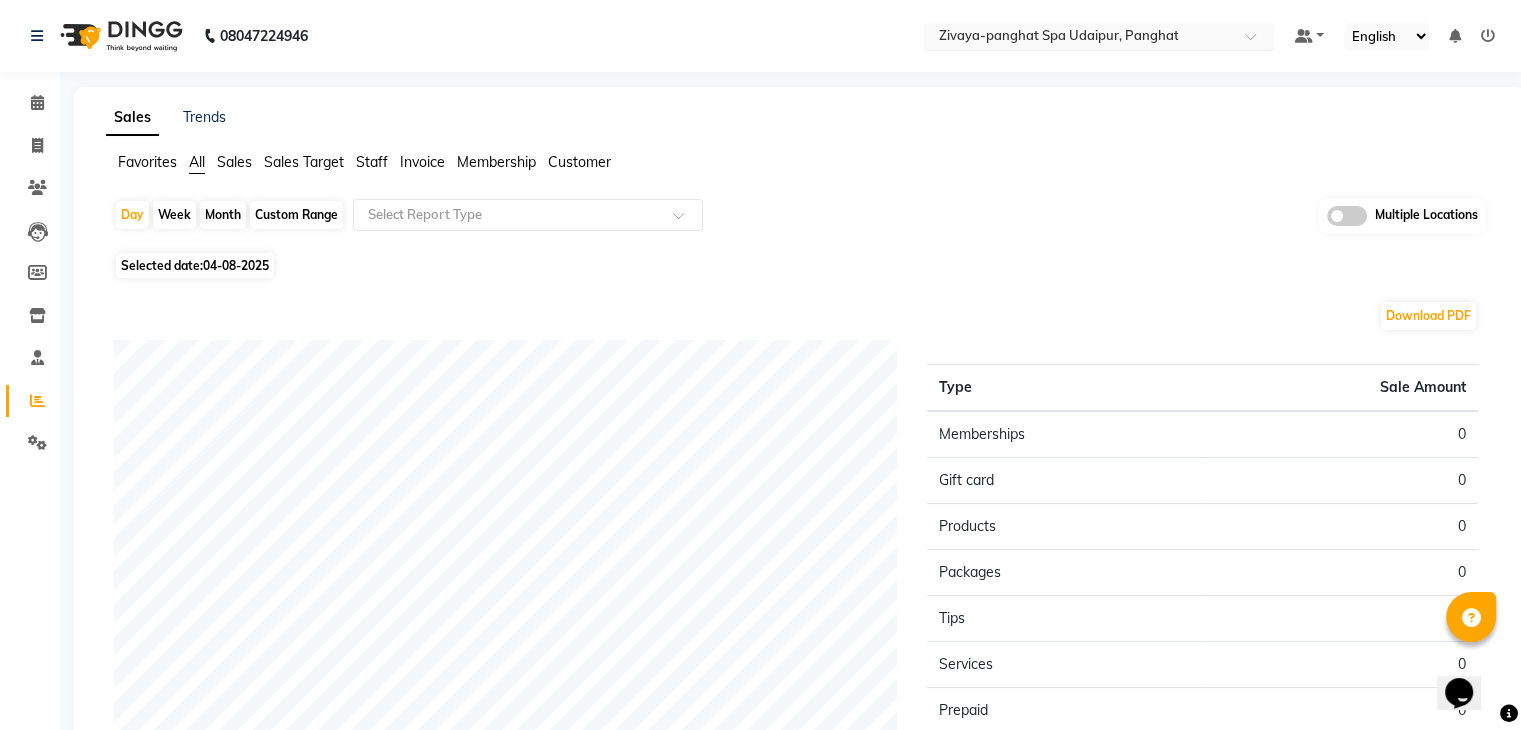 click at bounding box center (1079, 38) 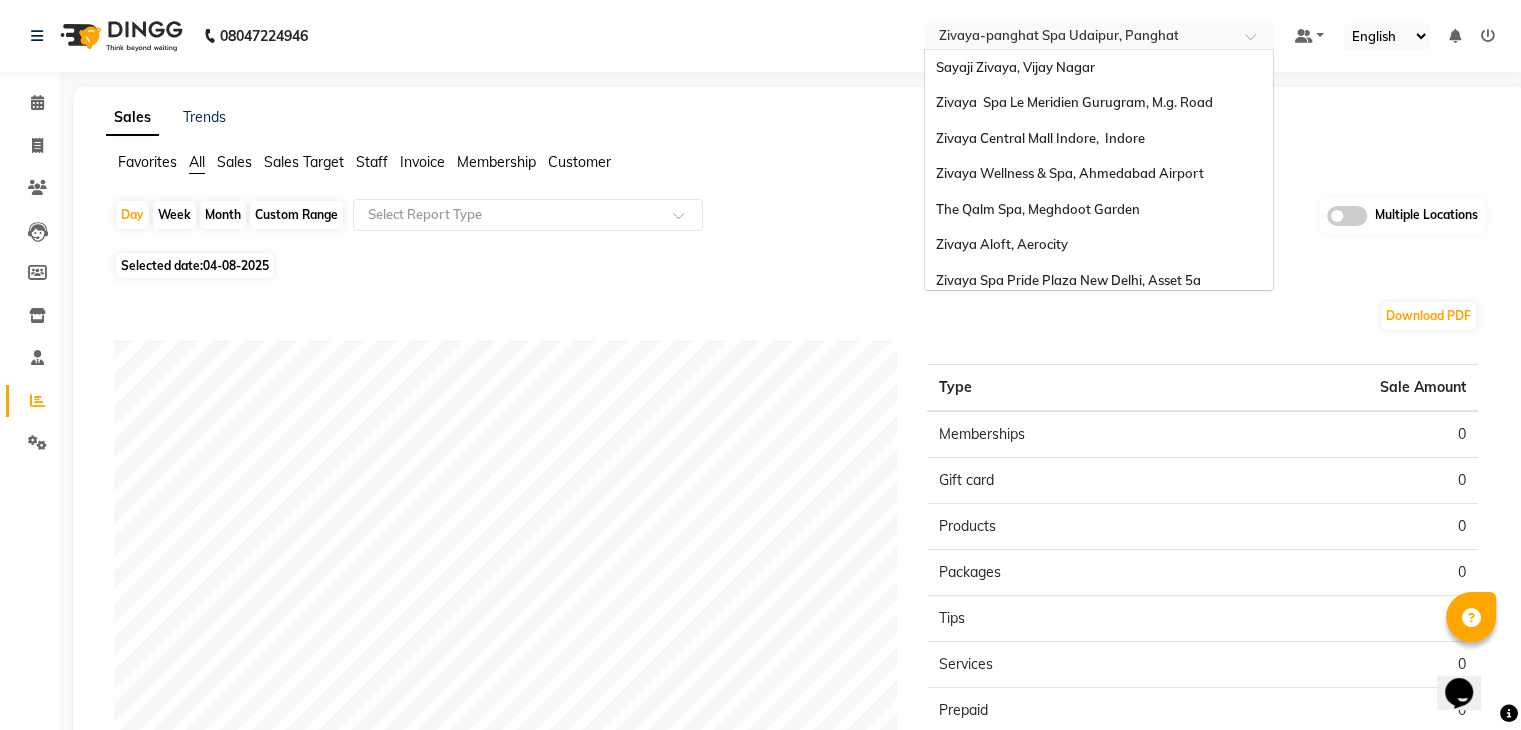 scroll, scrollTop: 205, scrollLeft: 0, axis: vertical 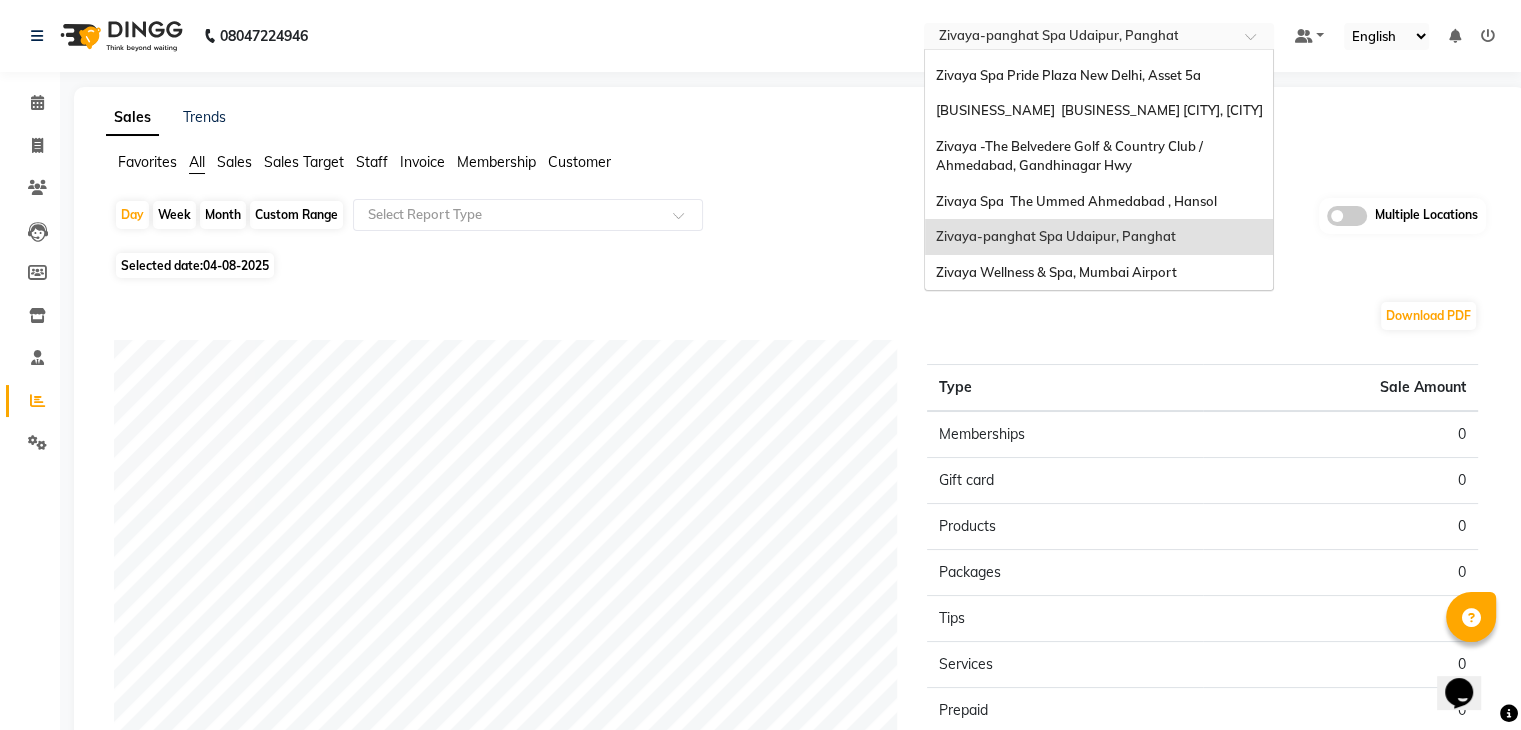 type on "q" 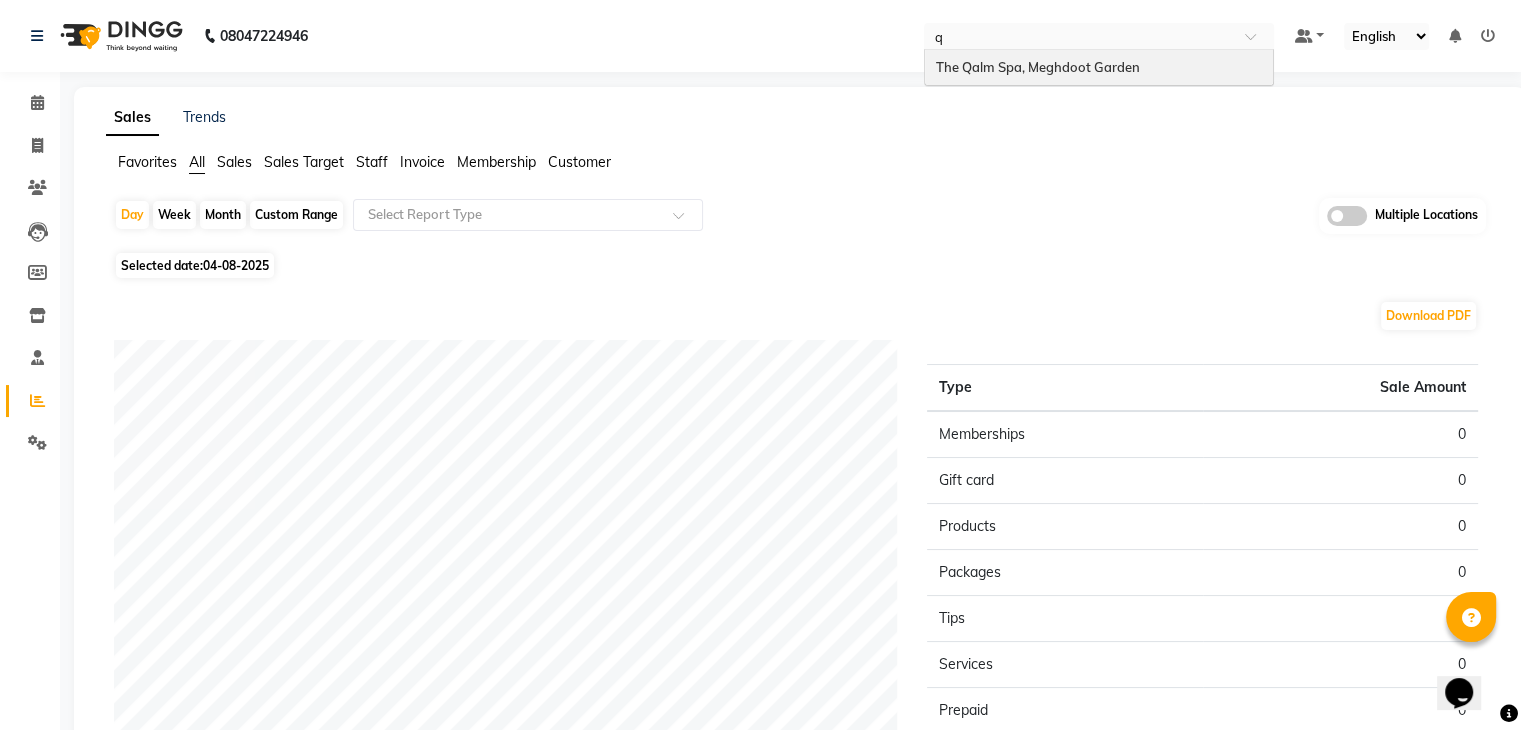 scroll, scrollTop: 0, scrollLeft: 0, axis: both 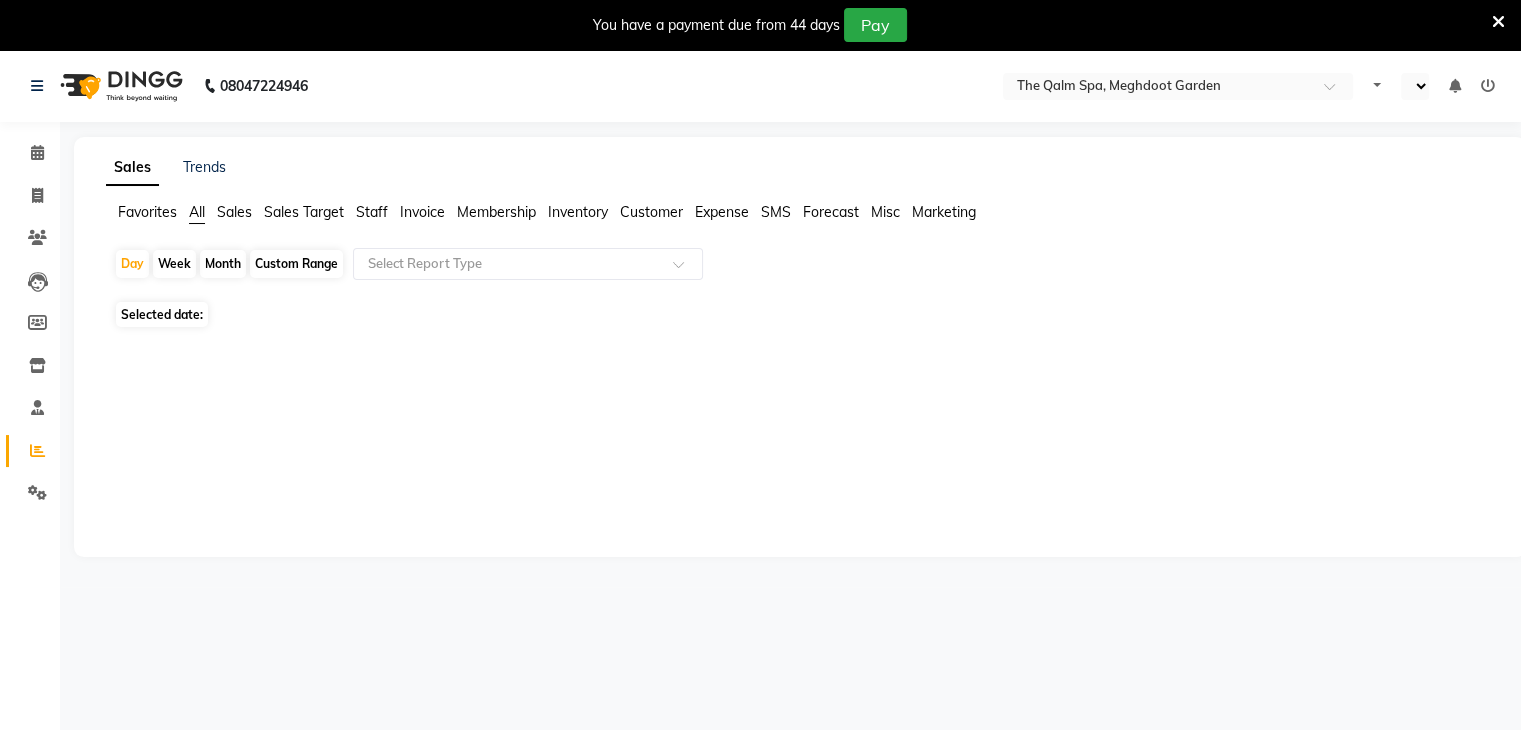 select on "en" 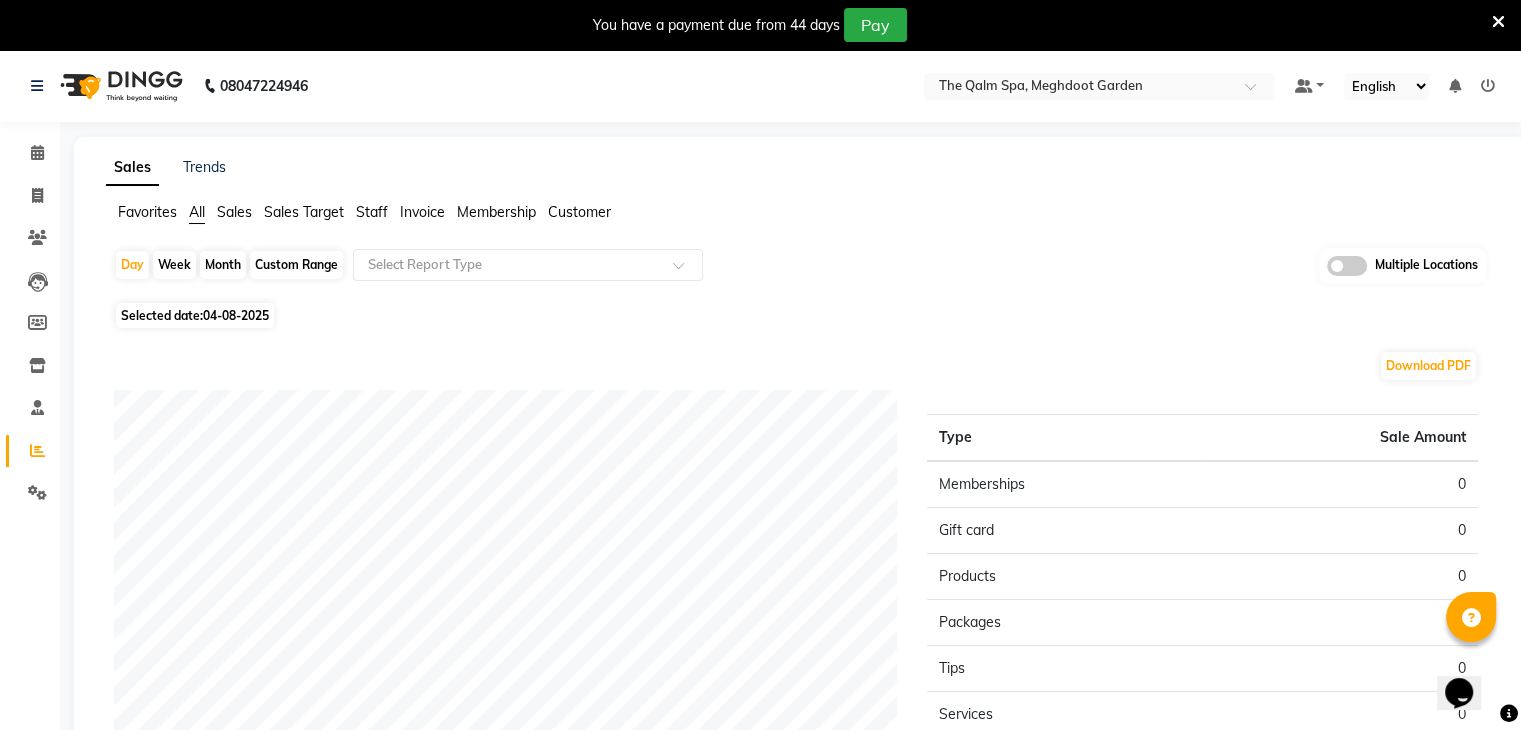 scroll, scrollTop: 0, scrollLeft: 0, axis: both 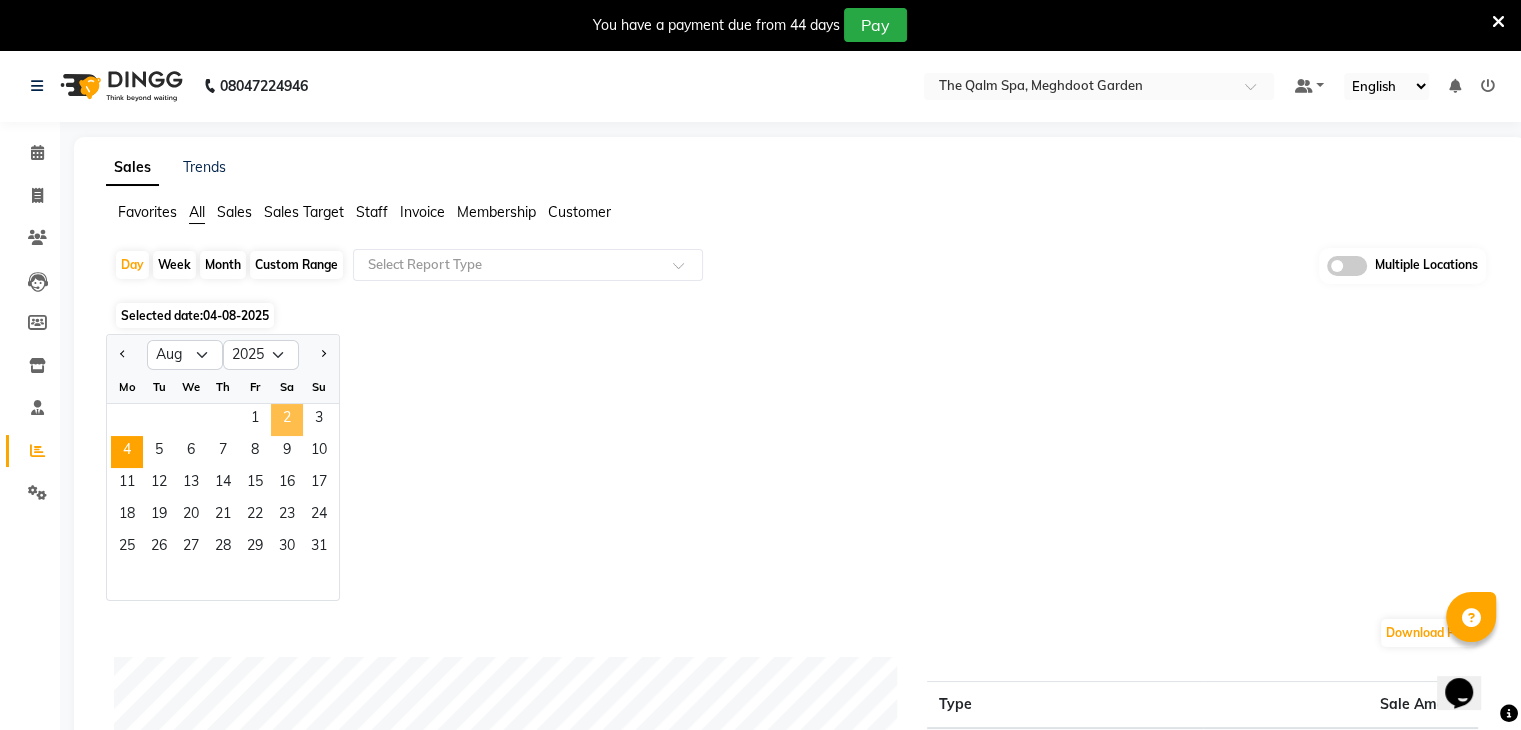 click on "2" 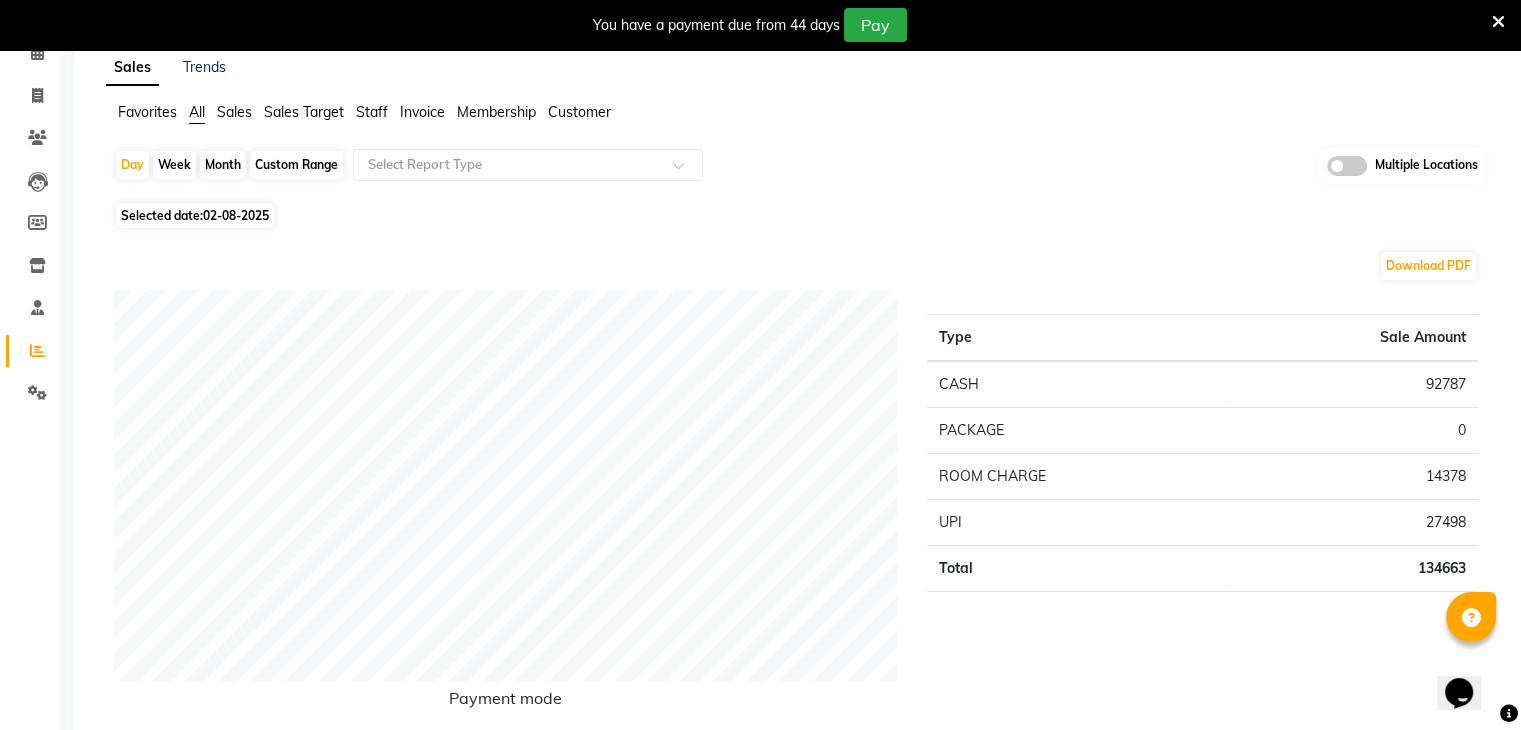 scroll, scrollTop: 100, scrollLeft: 0, axis: vertical 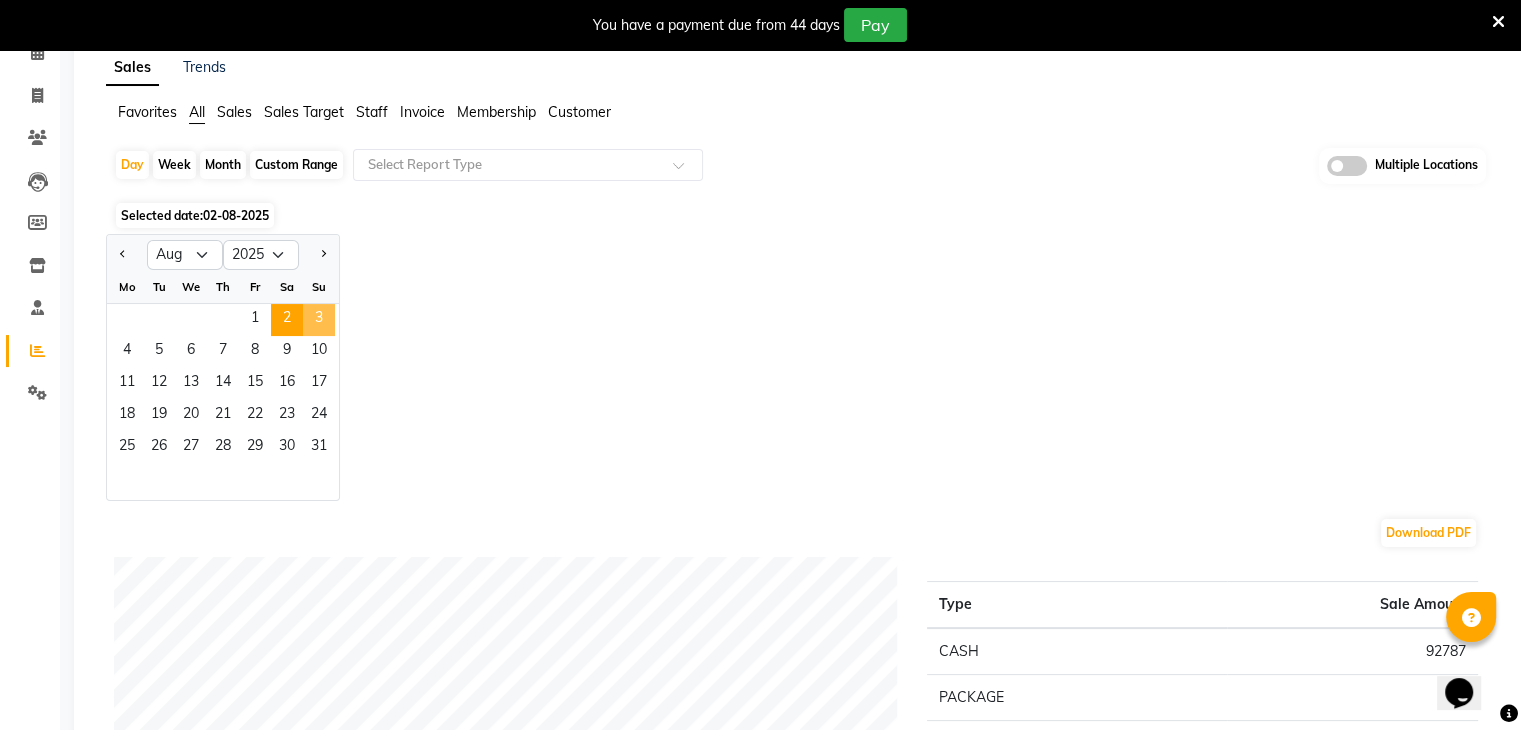 click on "3" 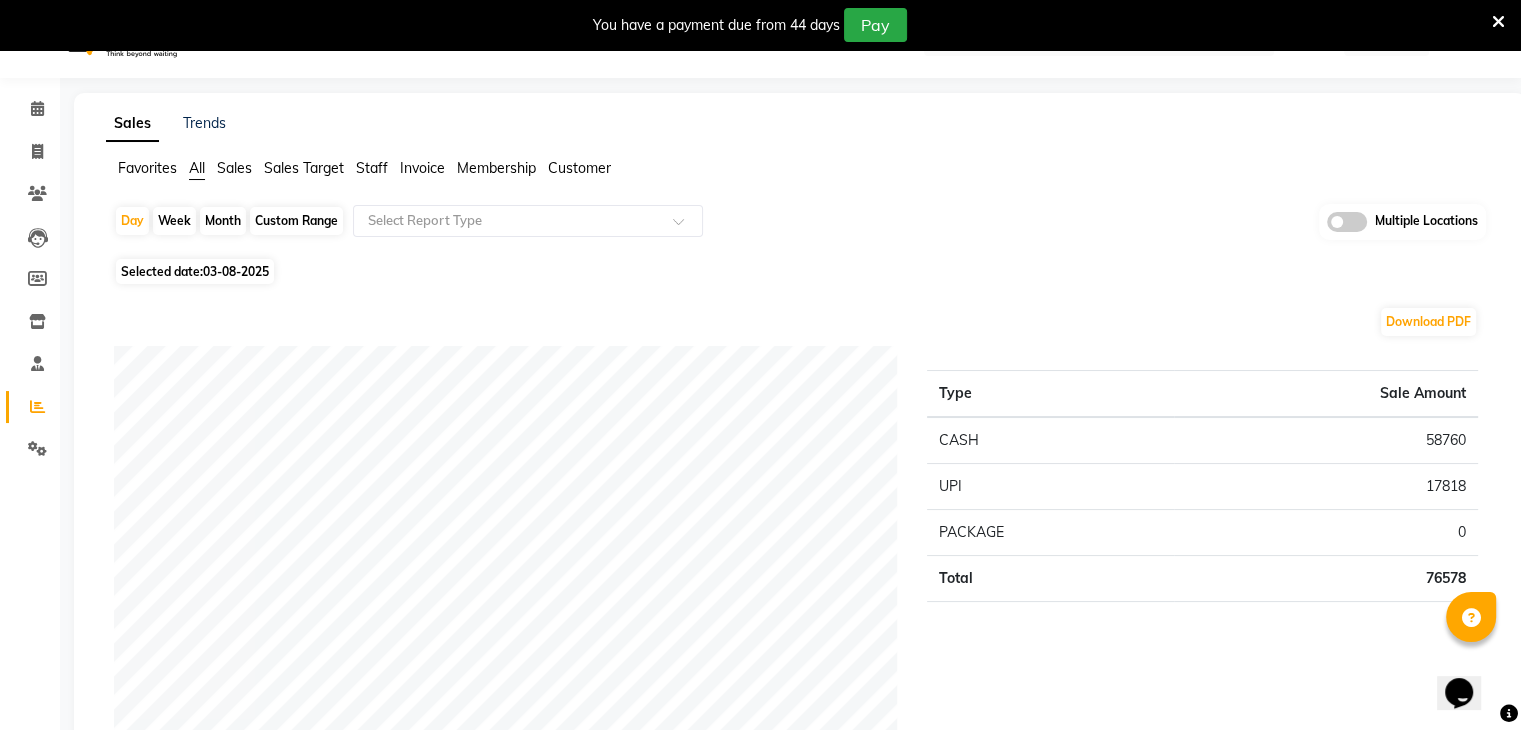 scroll, scrollTop: 0, scrollLeft: 0, axis: both 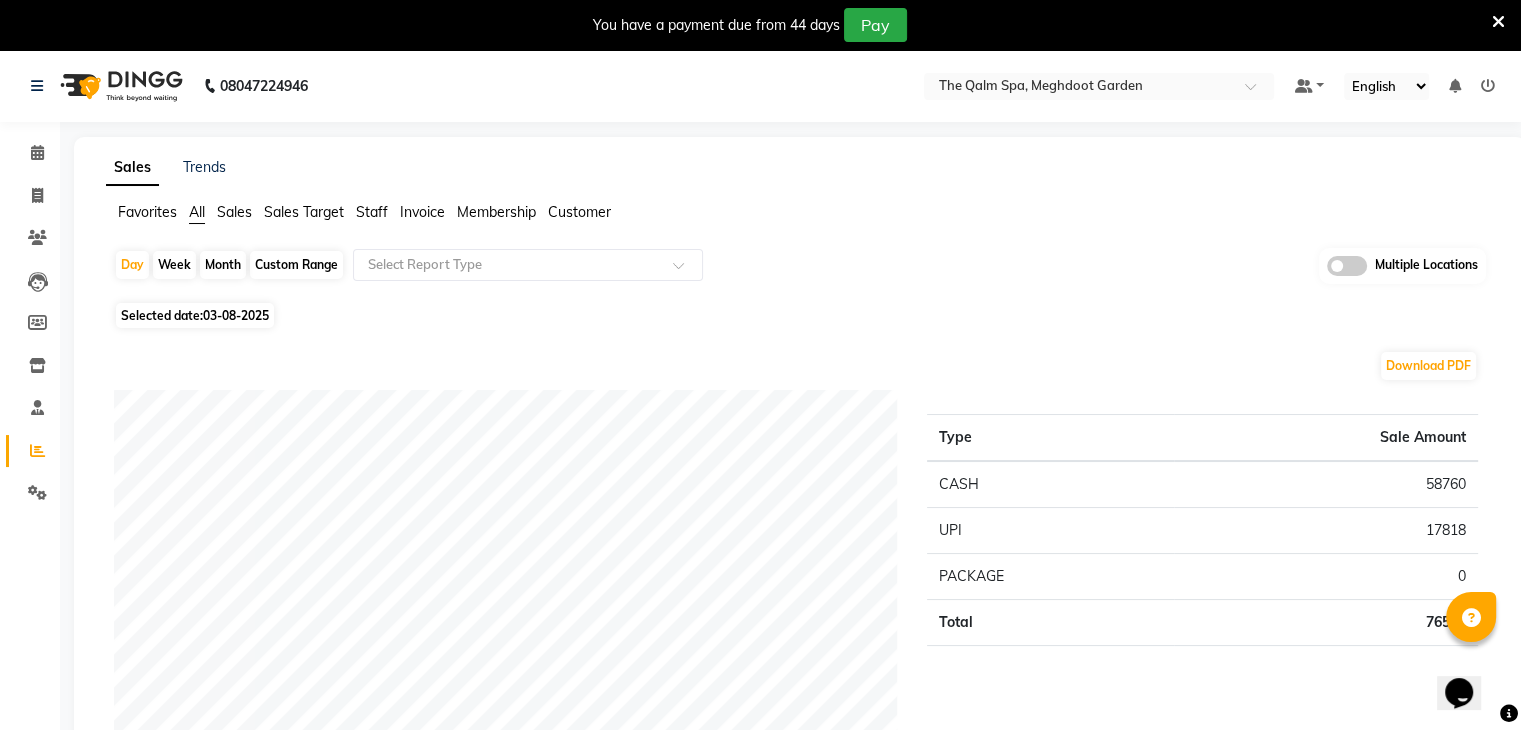 click on "Select Location × The Qalm Spa, Meghdoot Garden" at bounding box center (1099, 86) 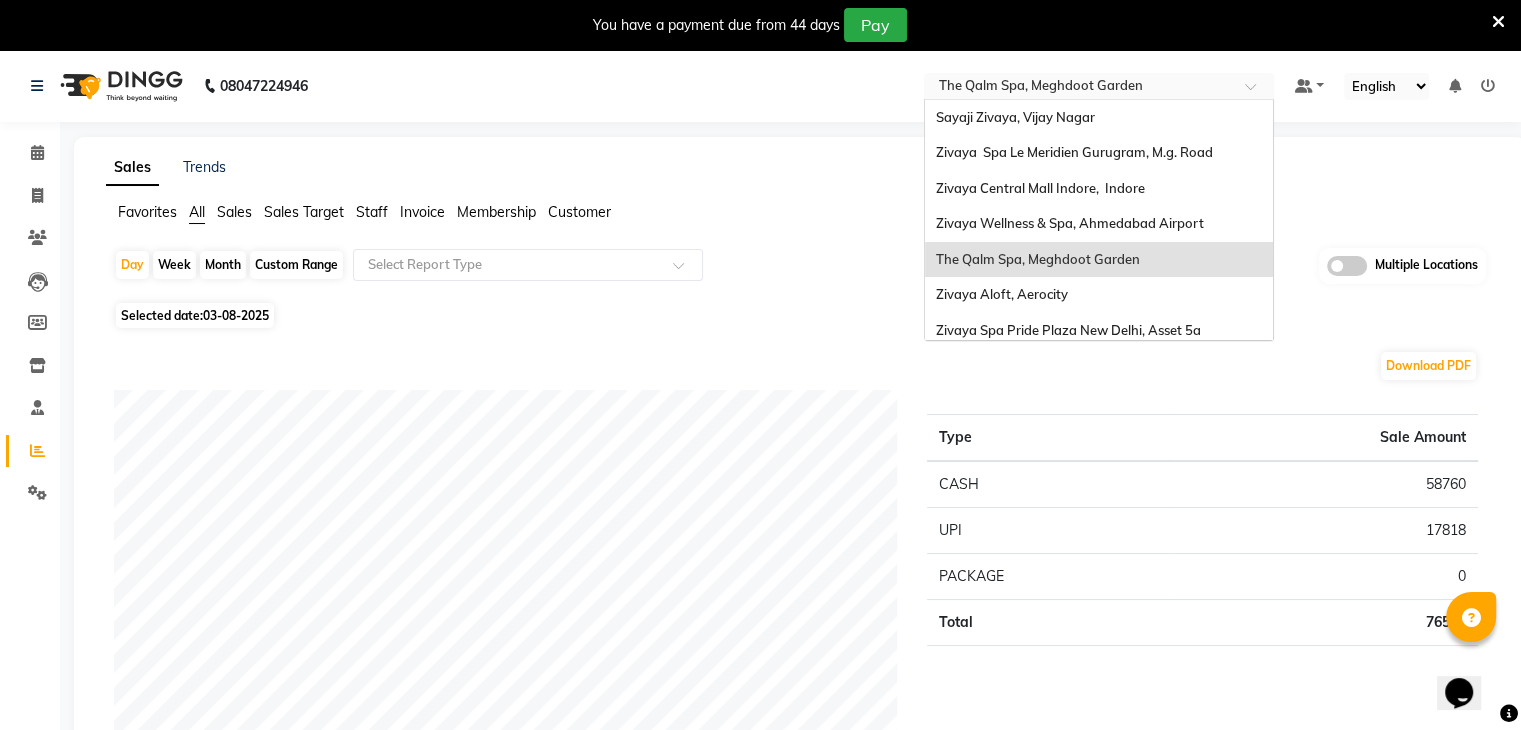 click at bounding box center [1079, 88] 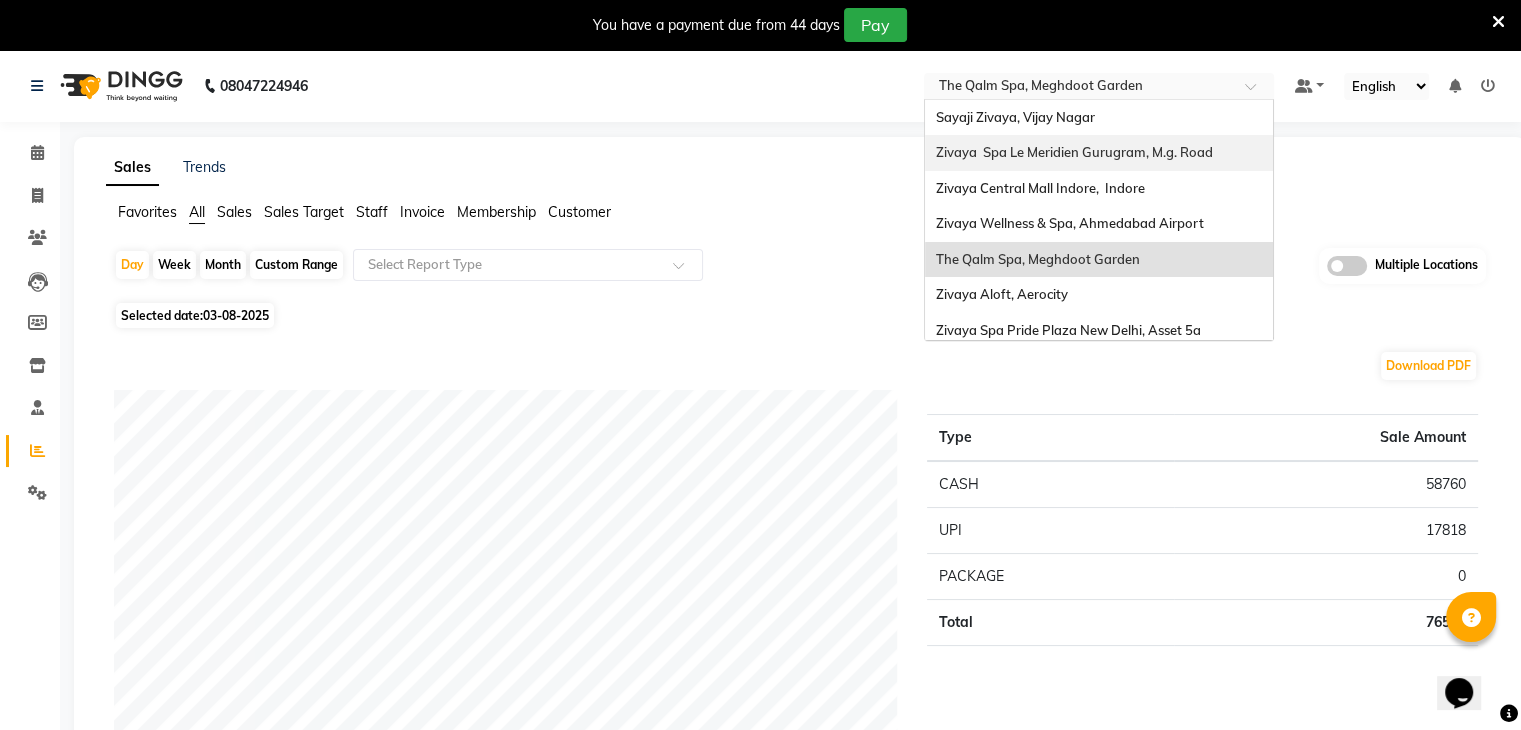 click on "Zivaya  Spa Le Meridien Gurugram, M.g. Road" at bounding box center [1073, 152] 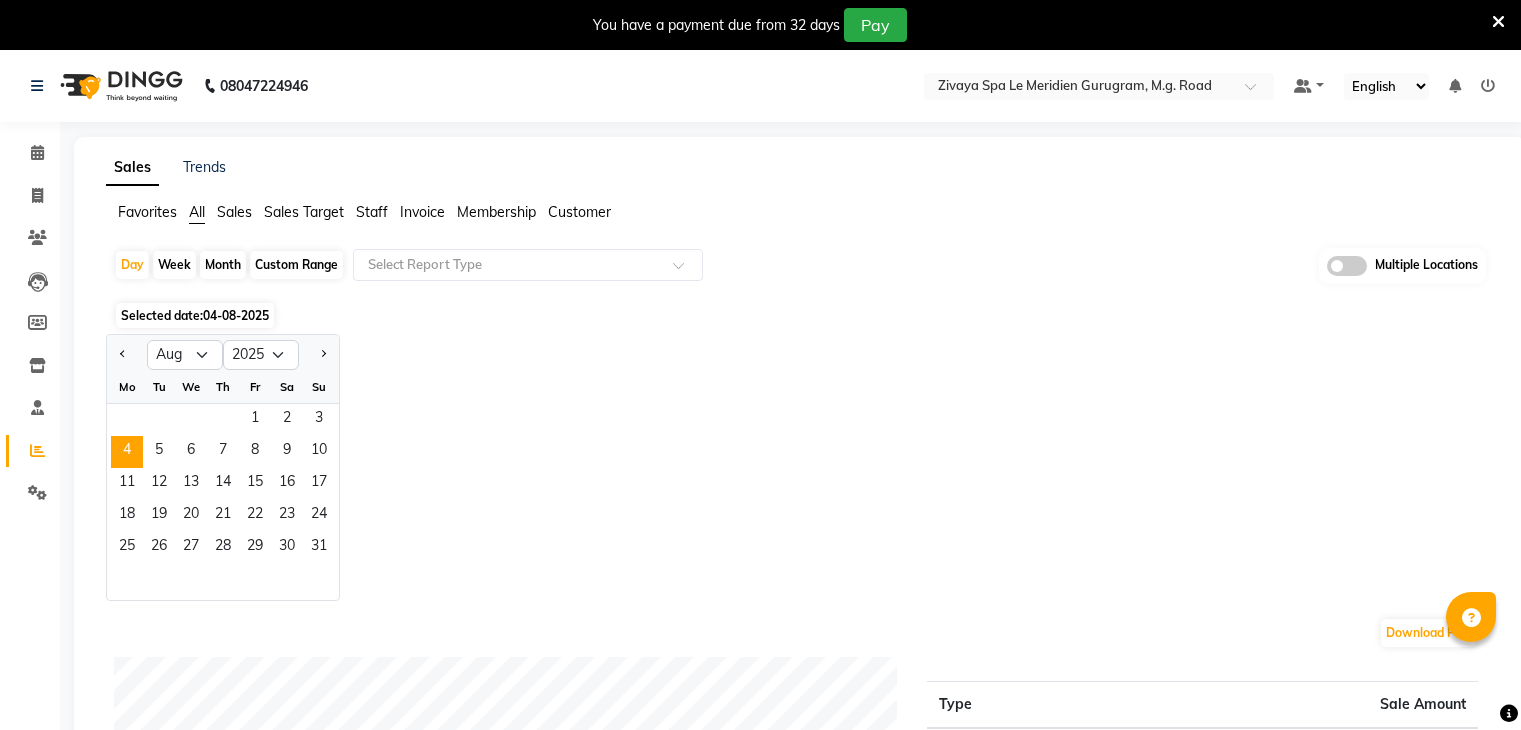 select on "8" 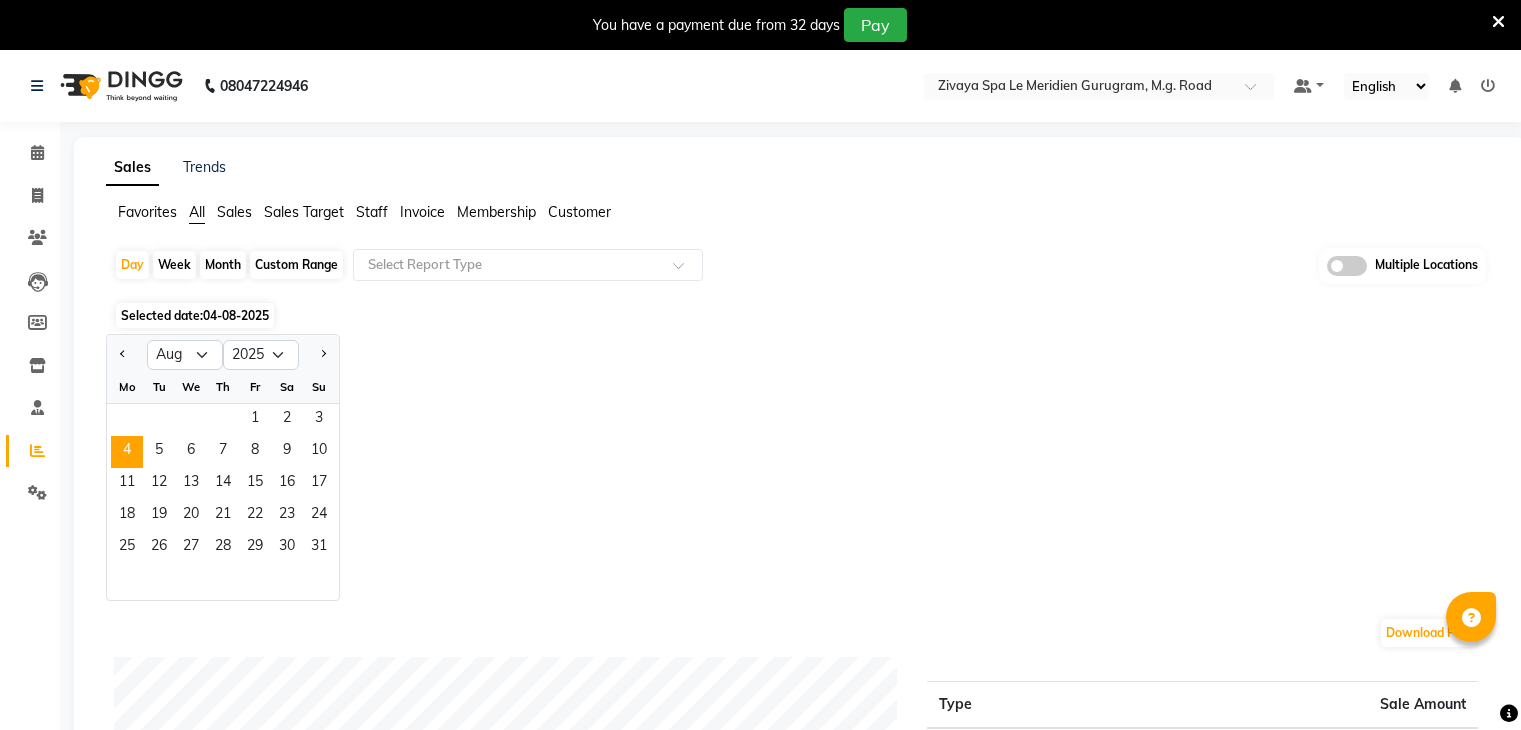 scroll, scrollTop: 0, scrollLeft: 0, axis: both 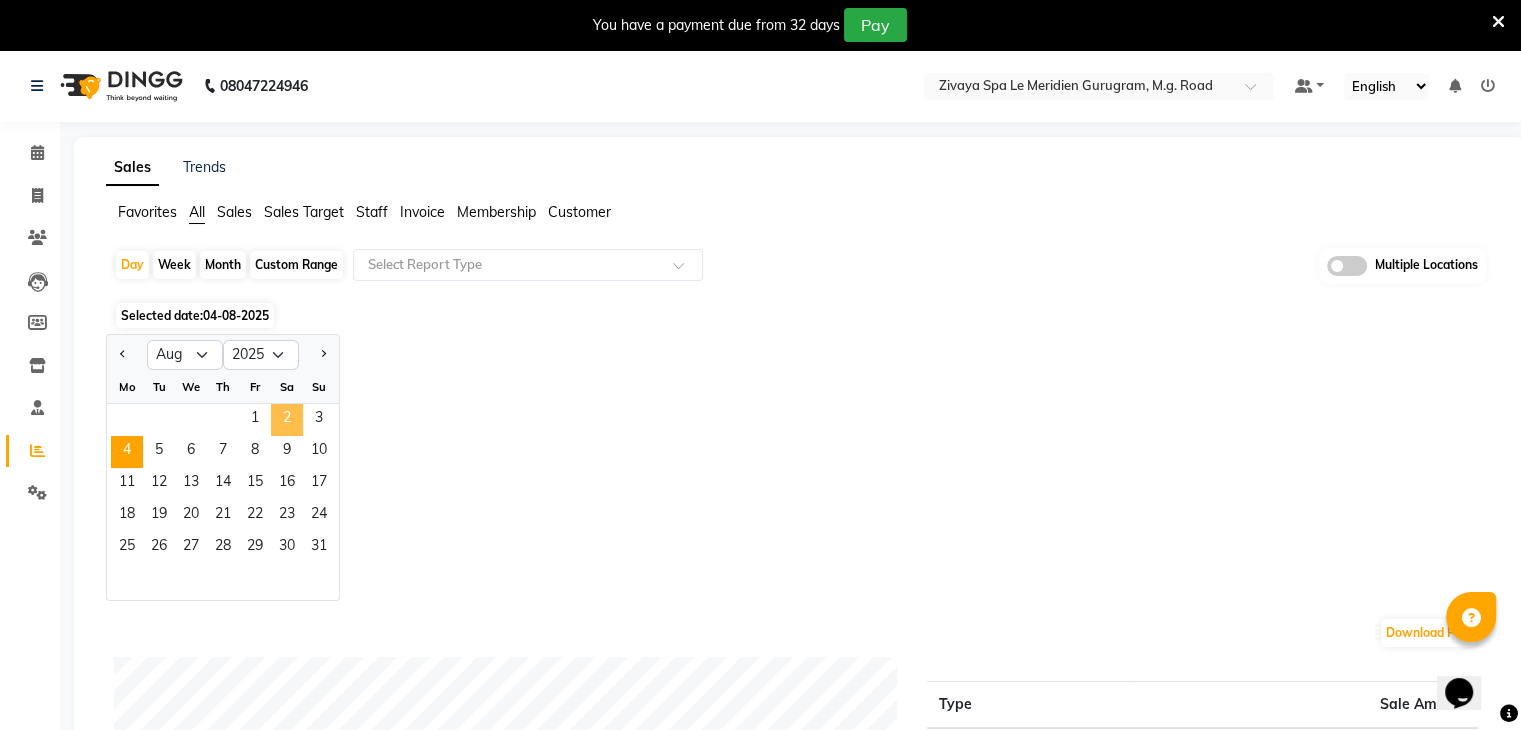 click on "2" 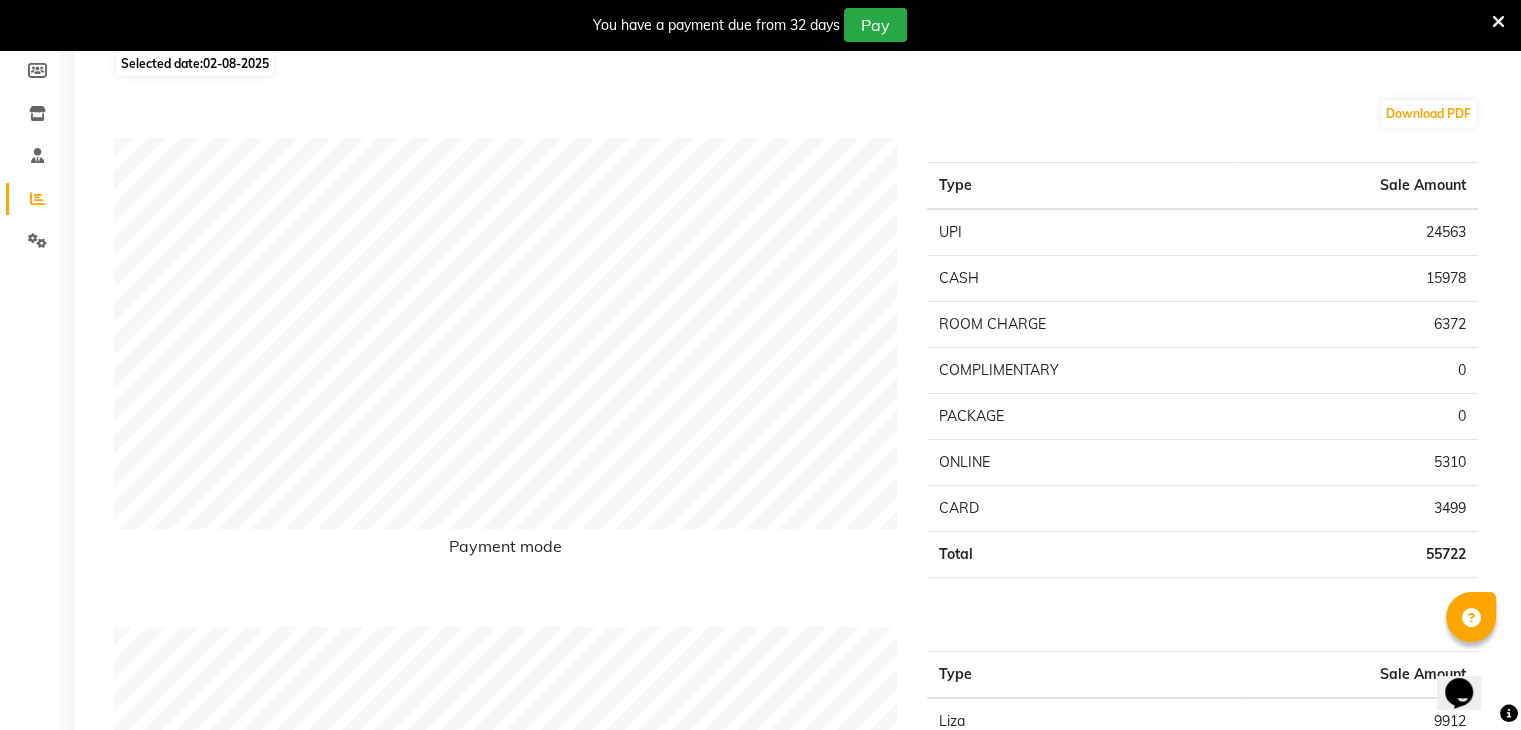scroll, scrollTop: 100, scrollLeft: 0, axis: vertical 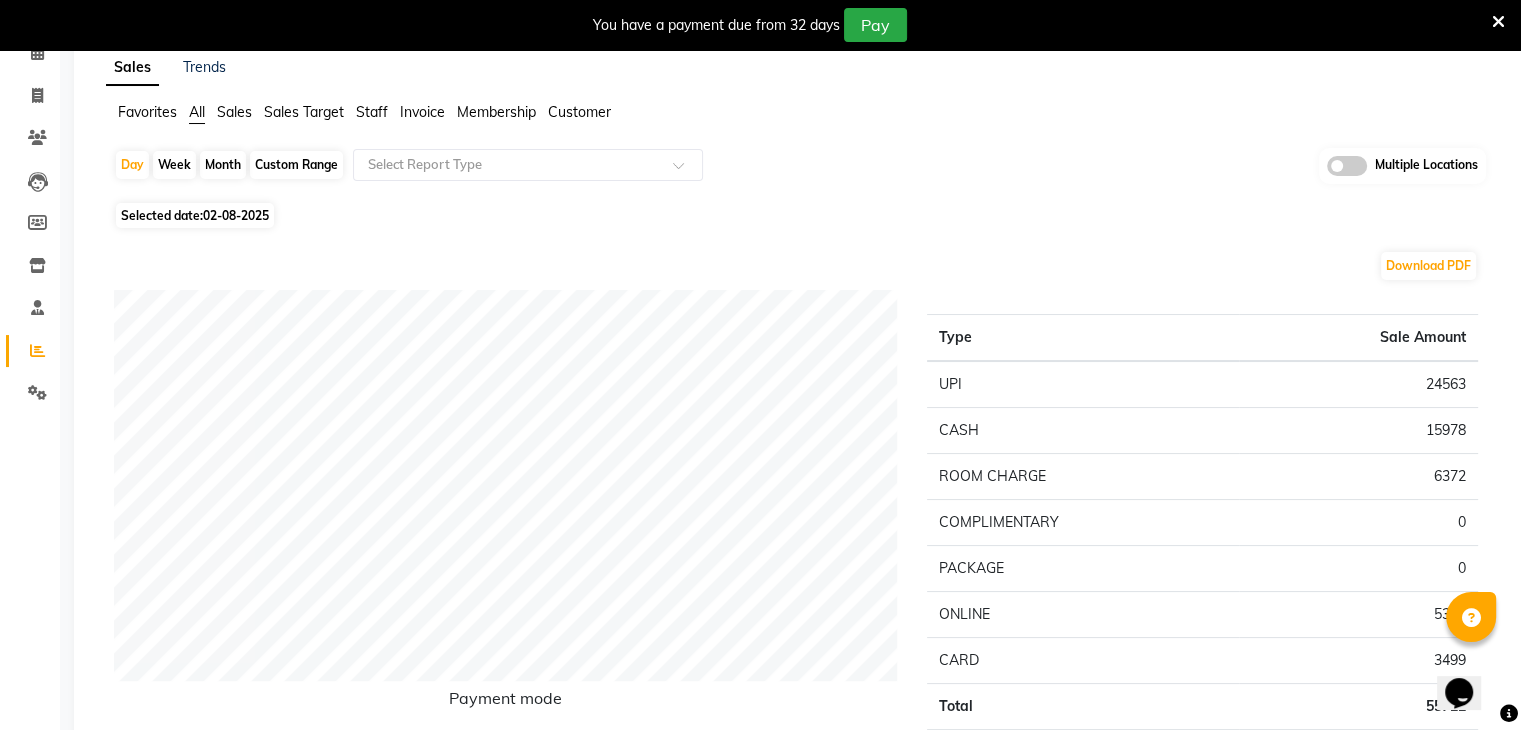 click on "02-08-2025" 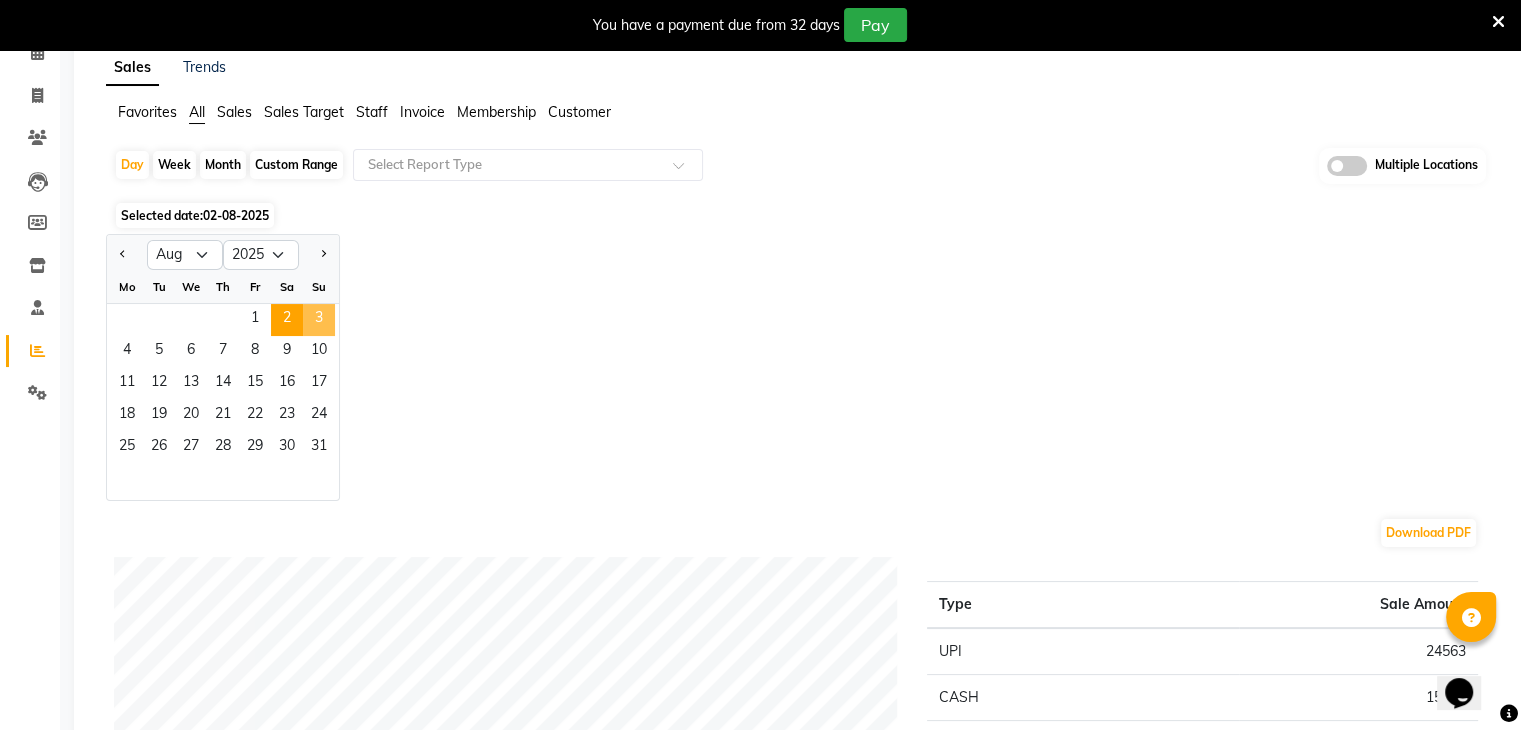 click on "3" 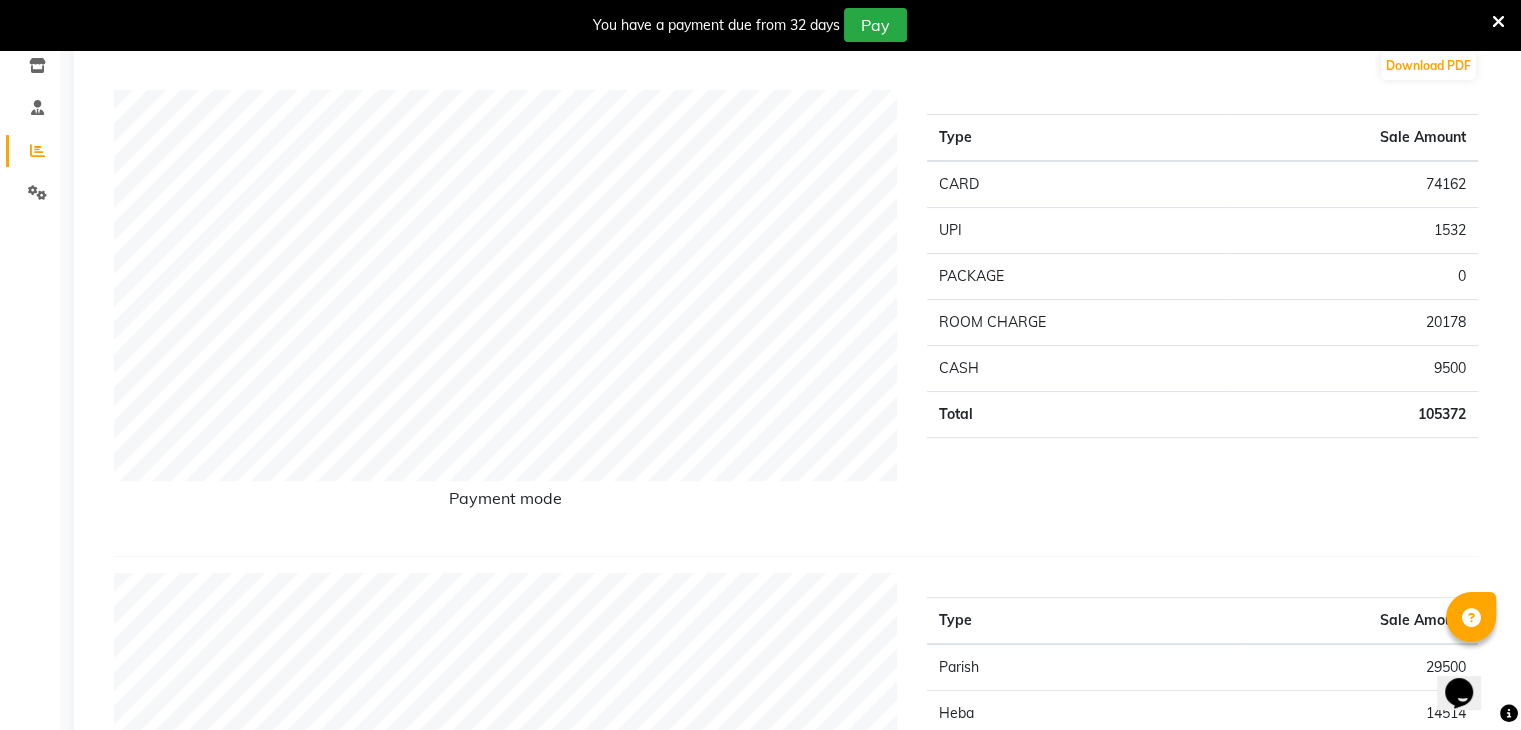 scroll, scrollTop: 0, scrollLeft: 0, axis: both 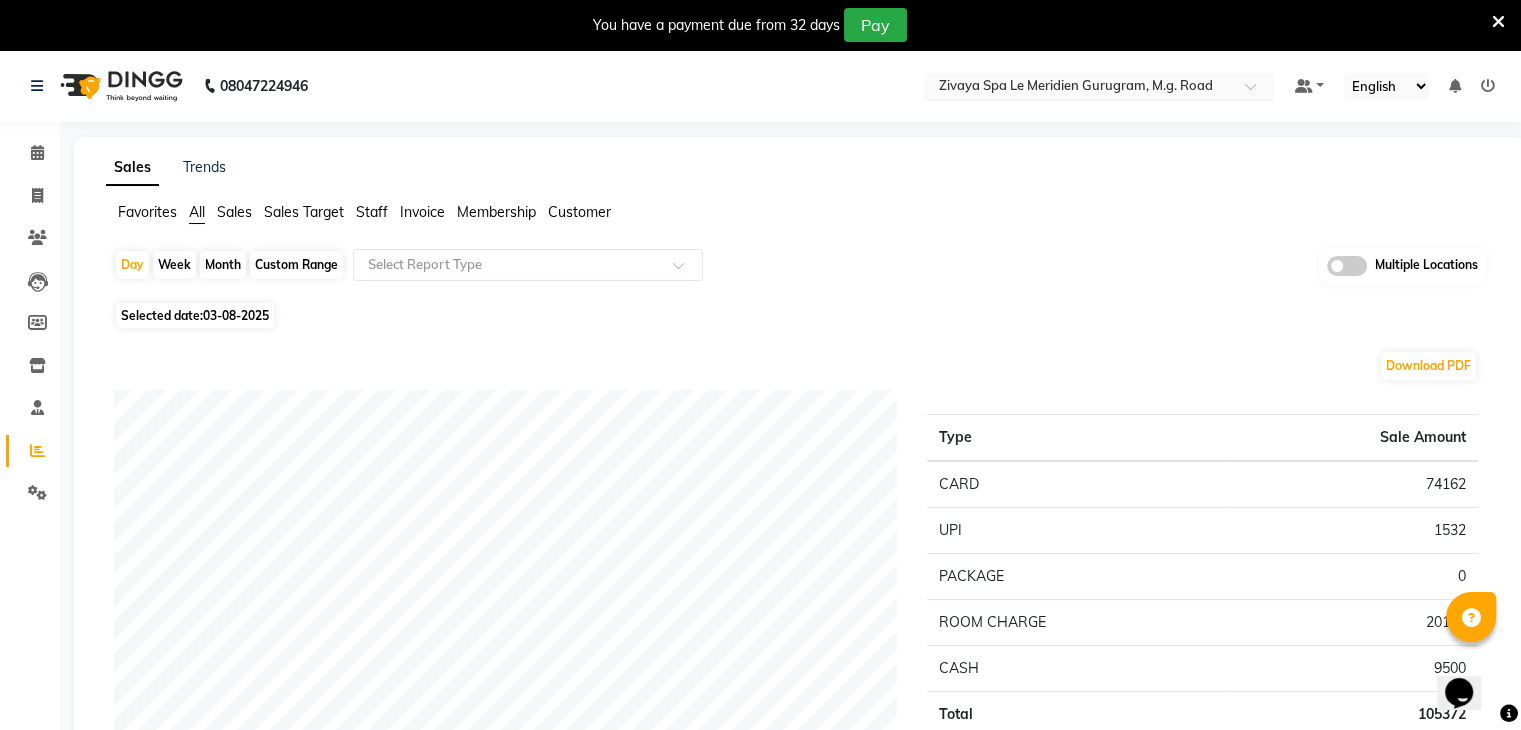 click at bounding box center [1079, 88] 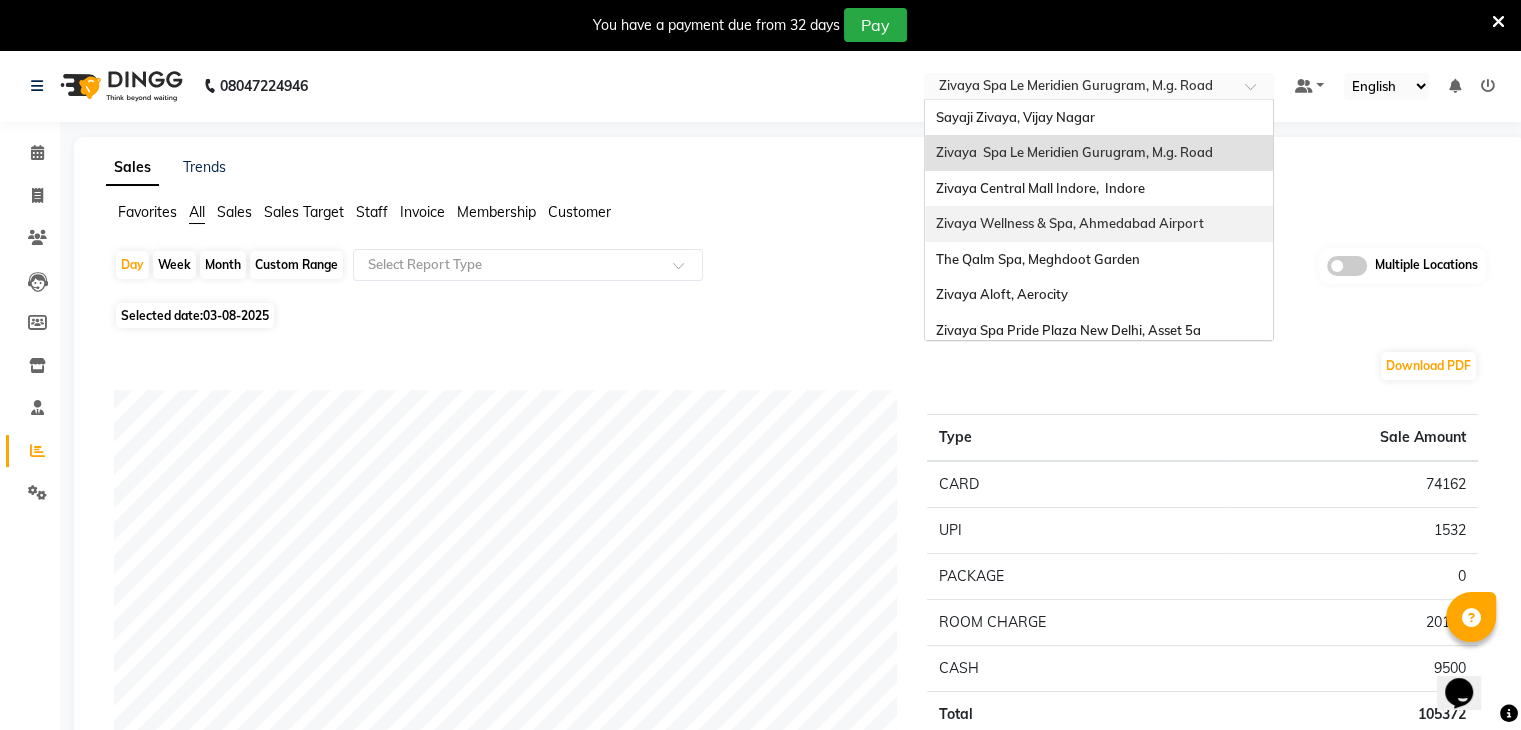 click on "Zivaya Wellness & Spa, Ahmedabad Airport" at bounding box center (1069, 223) 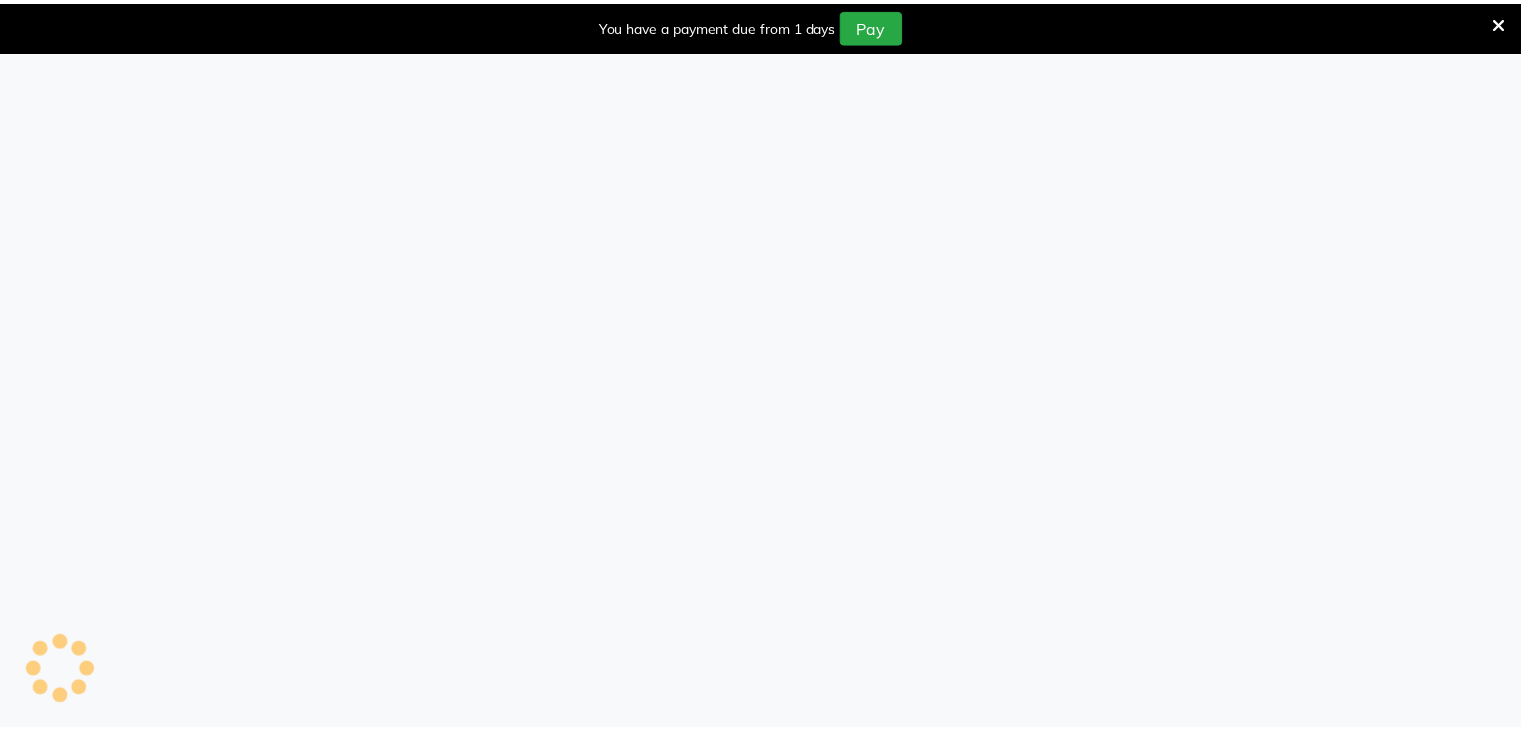 scroll, scrollTop: 0, scrollLeft: 0, axis: both 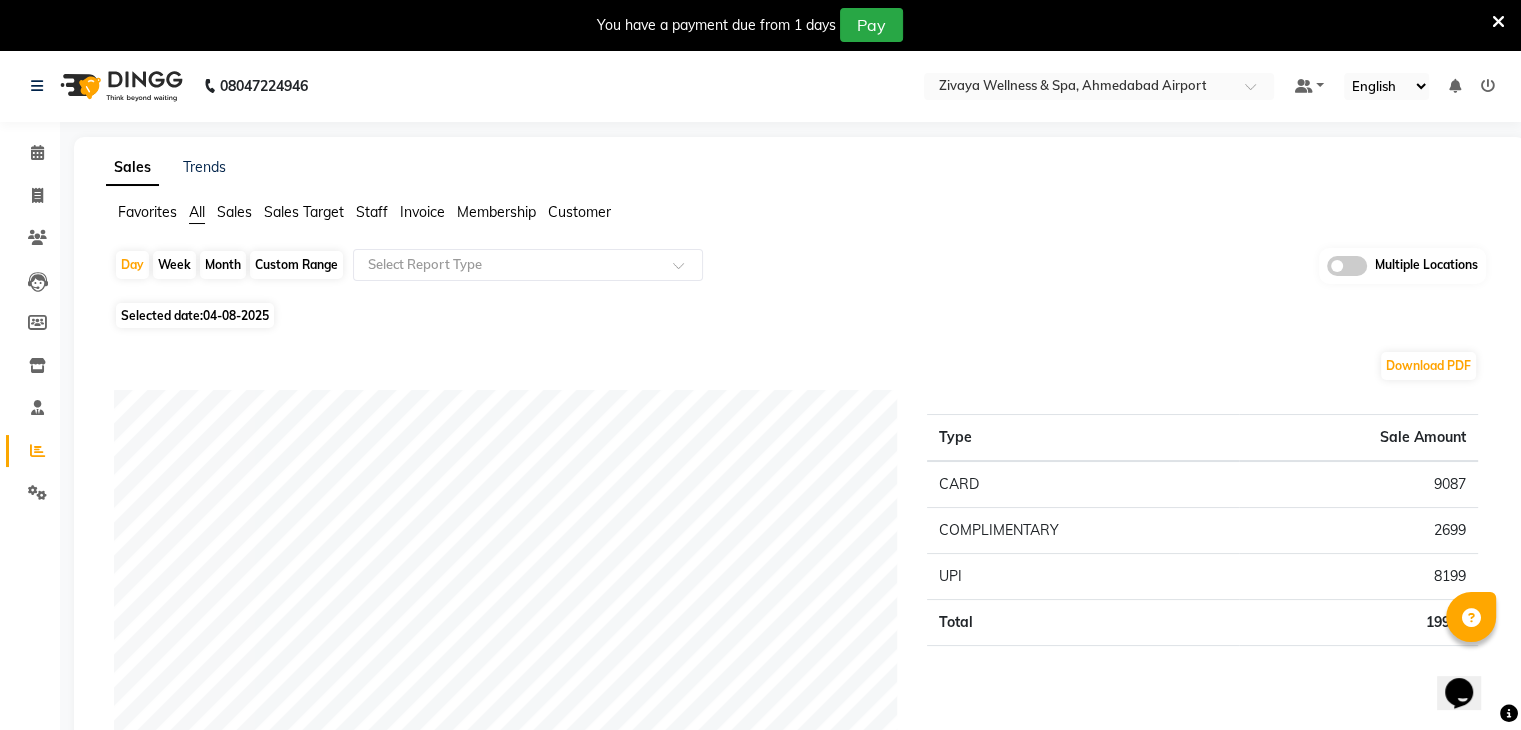 click on "04-08-2025" 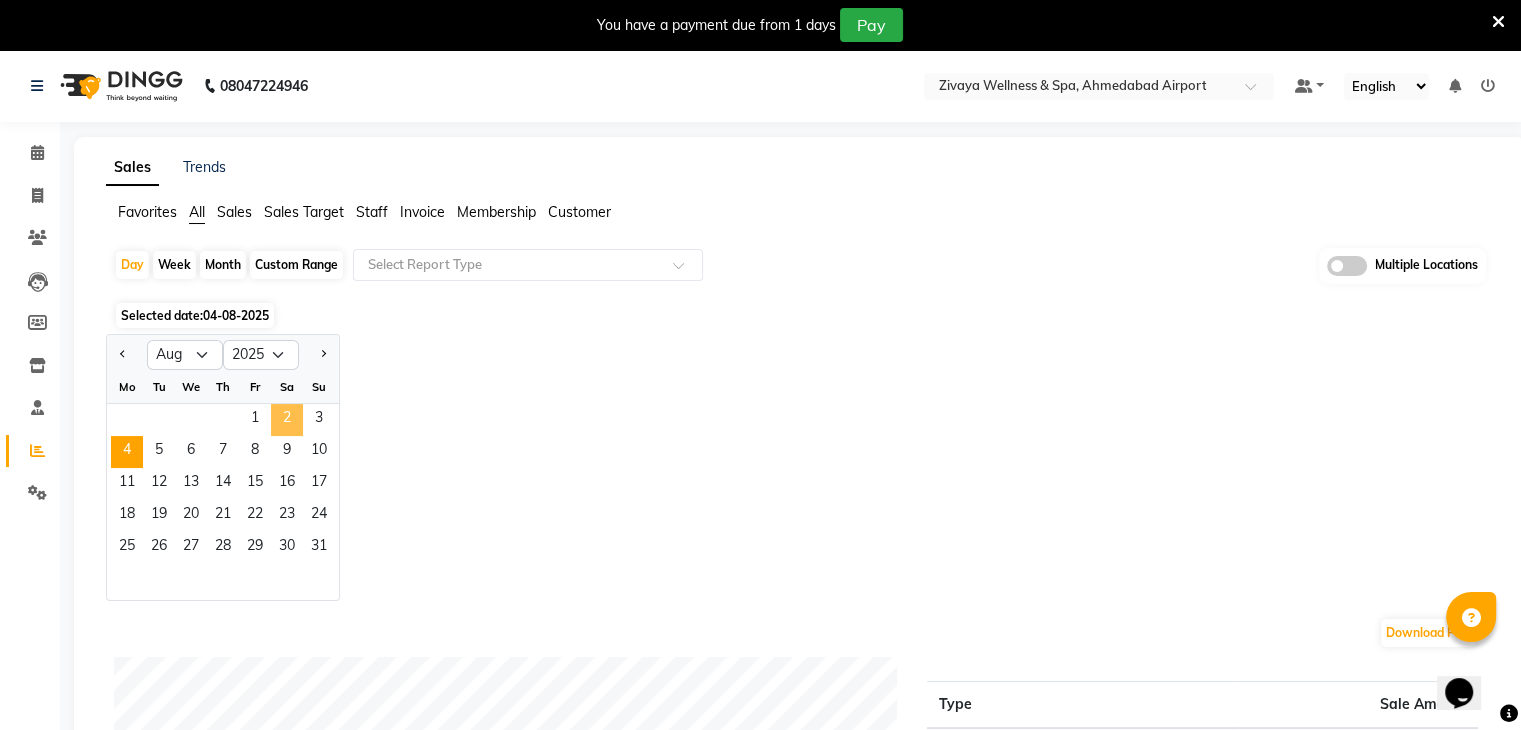 click on "2" 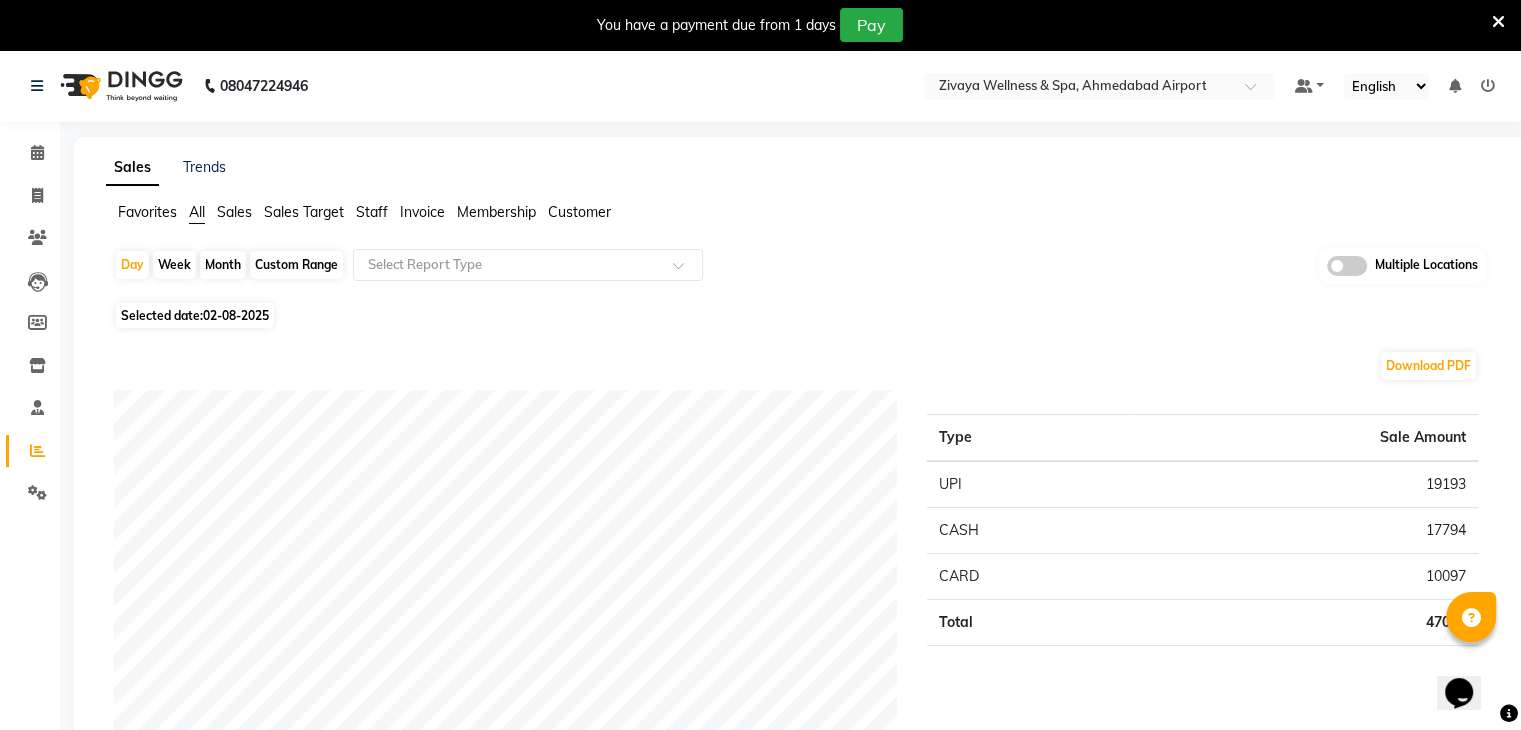 click on "Selected date:  02-08-2025" 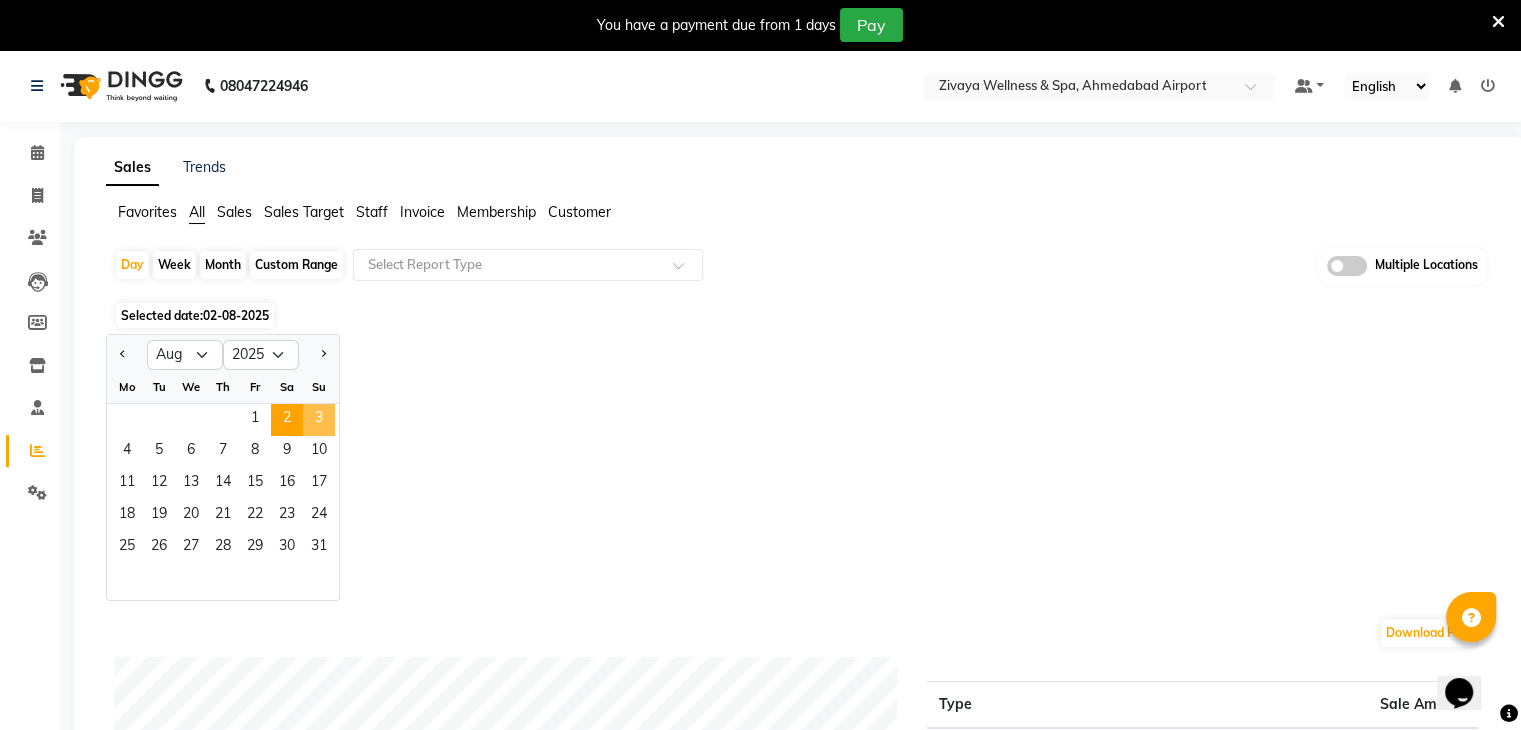 click on "3" 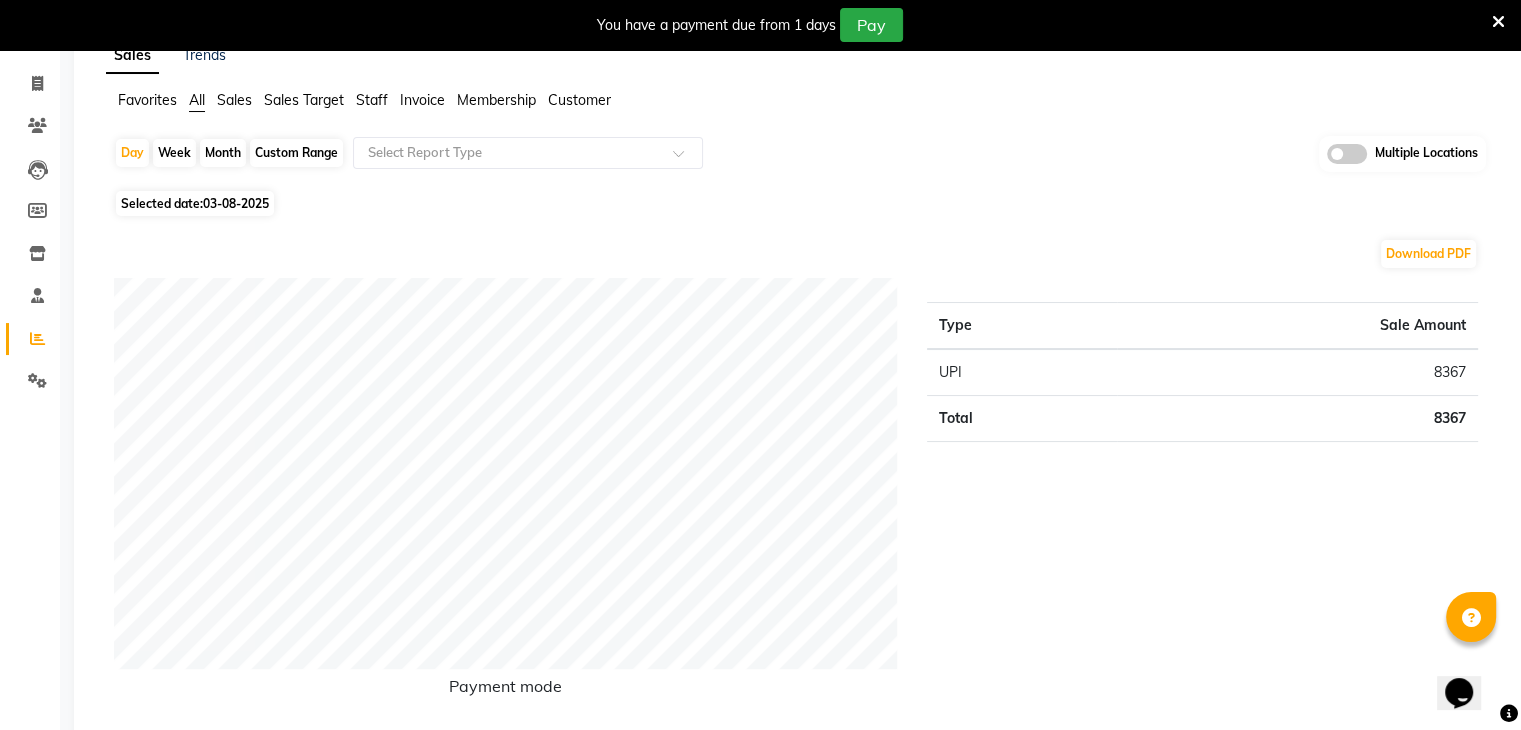 scroll, scrollTop: 0, scrollLeft: 0, axis: both 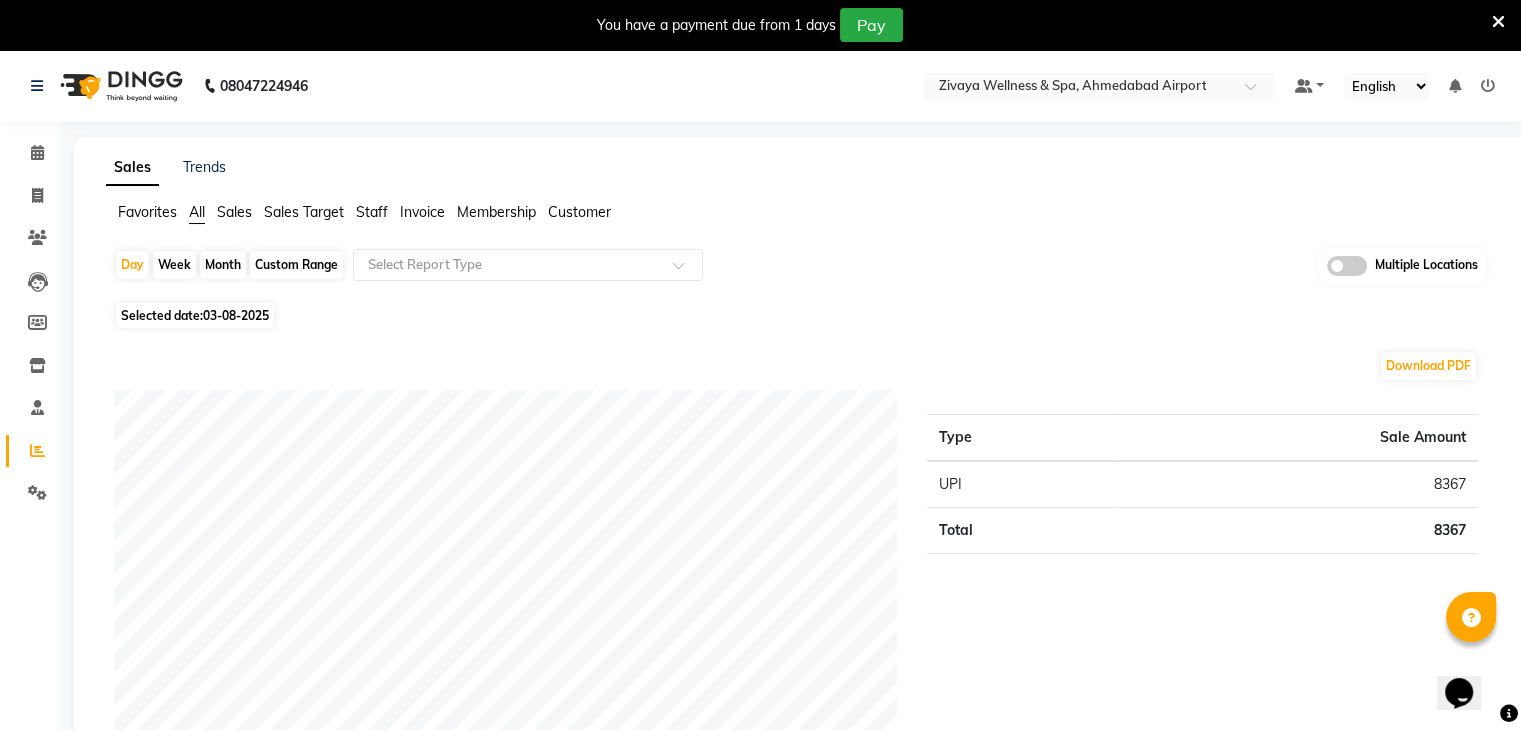 click on "03-08-2025" 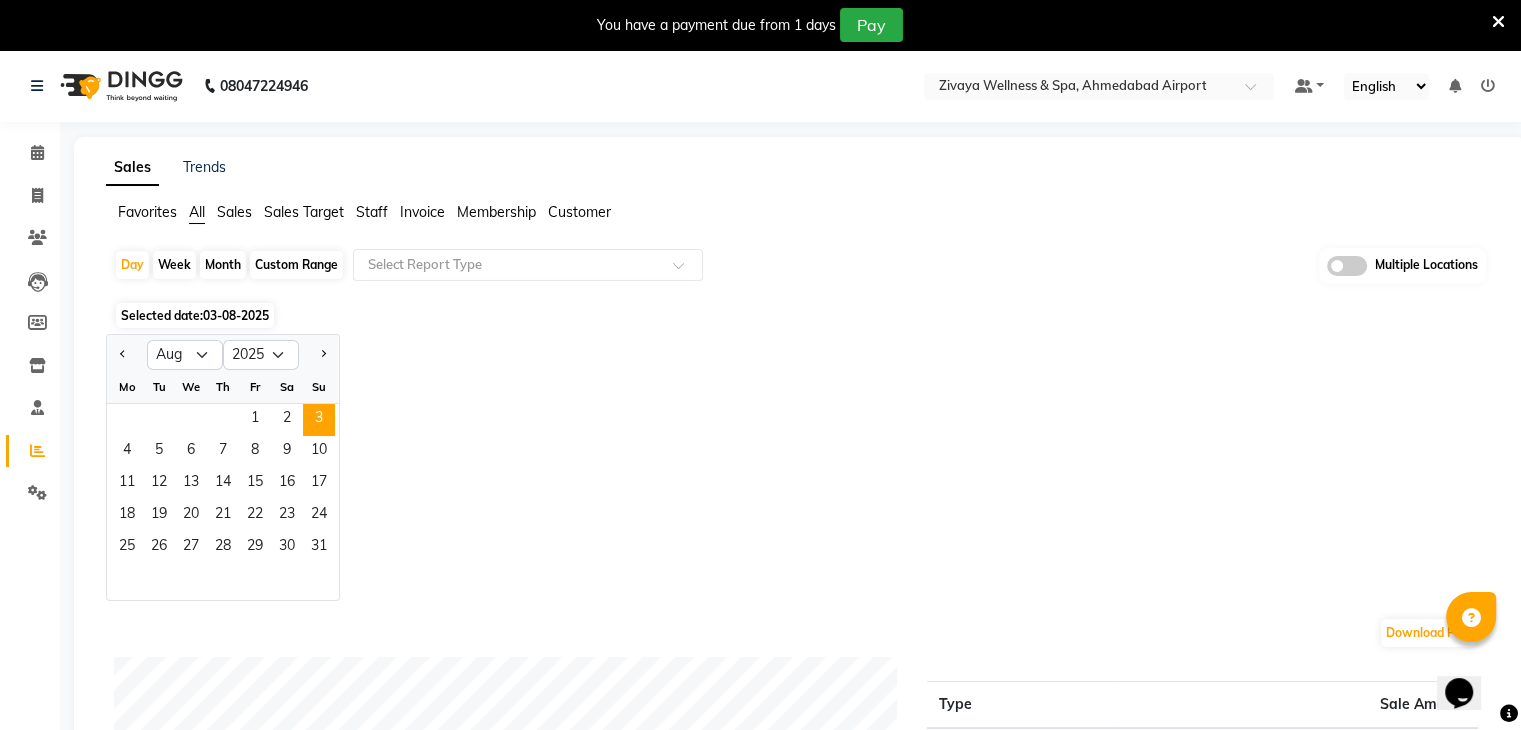 click on "Jan Feb Mar Apr May Jun Jul Aug Sep Oct Nov Dec 2015 2016 2017 2018 2019 2020 2021 2022 2023 2024 2025 2026 2027 2028 2029 2030 2031 2032 2033 2034 2035 Mo Tu We Th Fr Sa Su  1   2   3   4   5   6   7   8   9   10   11   12   13   14   15   16   17   18   19   20   21   22   23   24   25   26   27   28   29   30   31" 